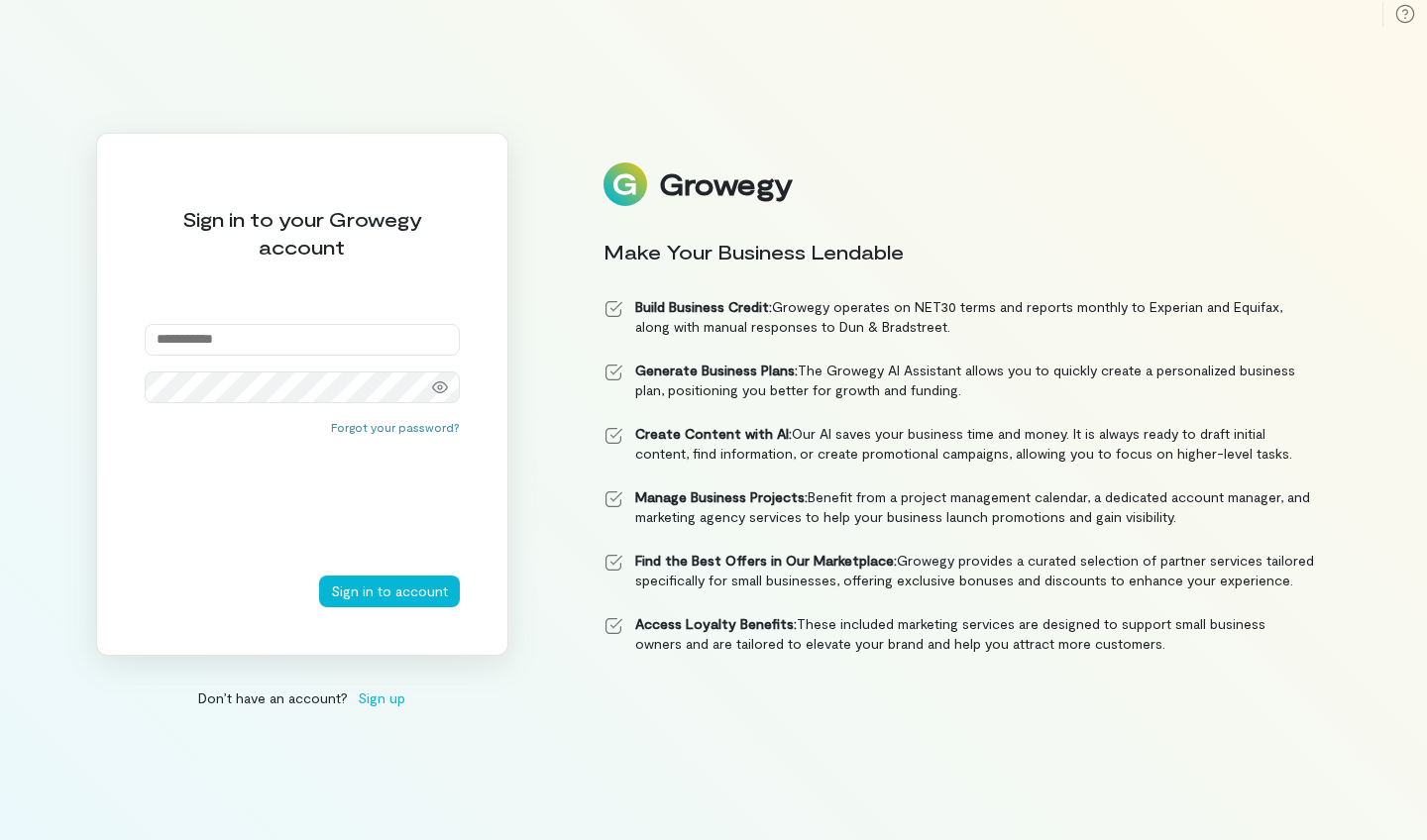 scroll, scrollTop: 0, scrollLeft: 0, axis: both 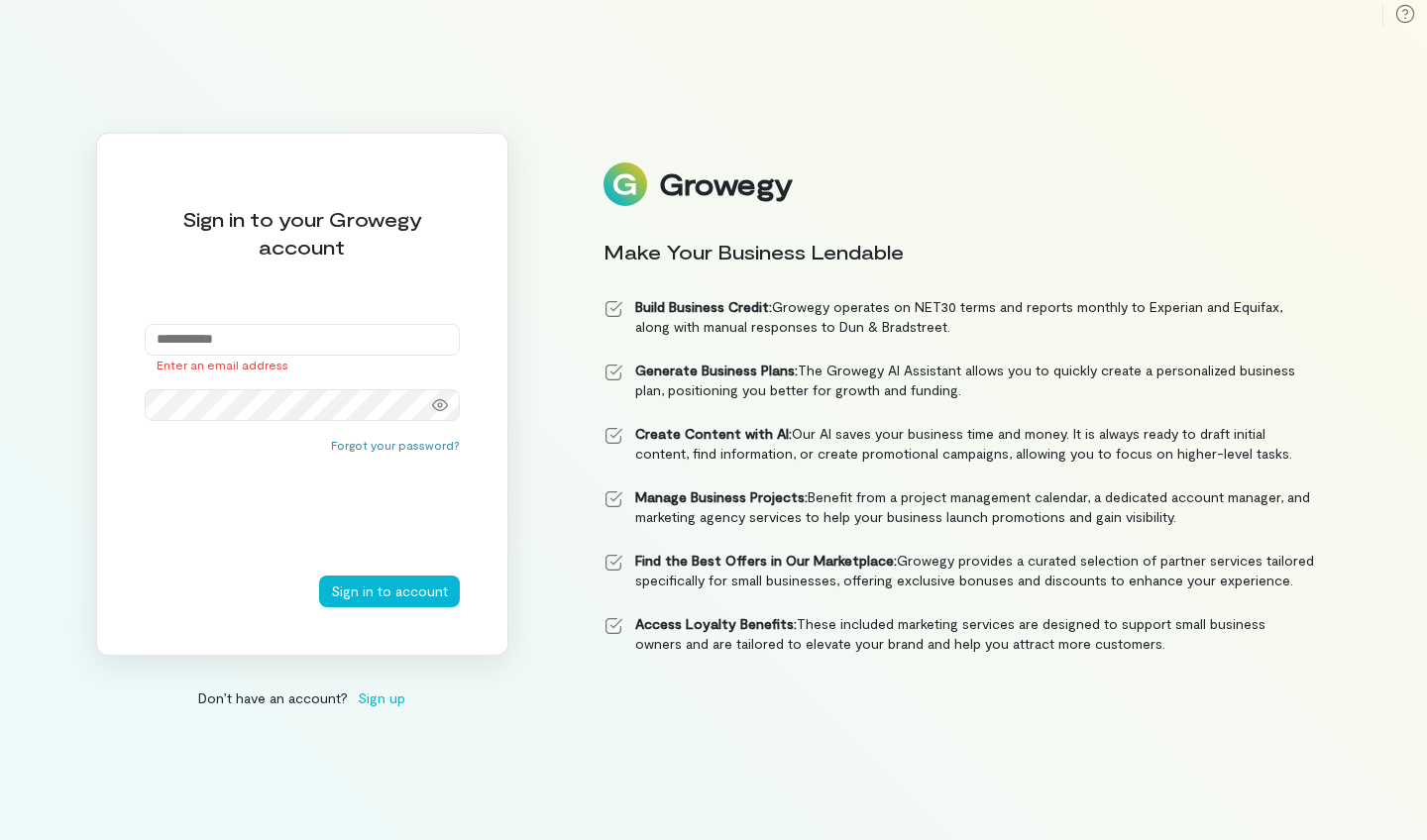 click on "Growegy" at bounding box center (725, 184) 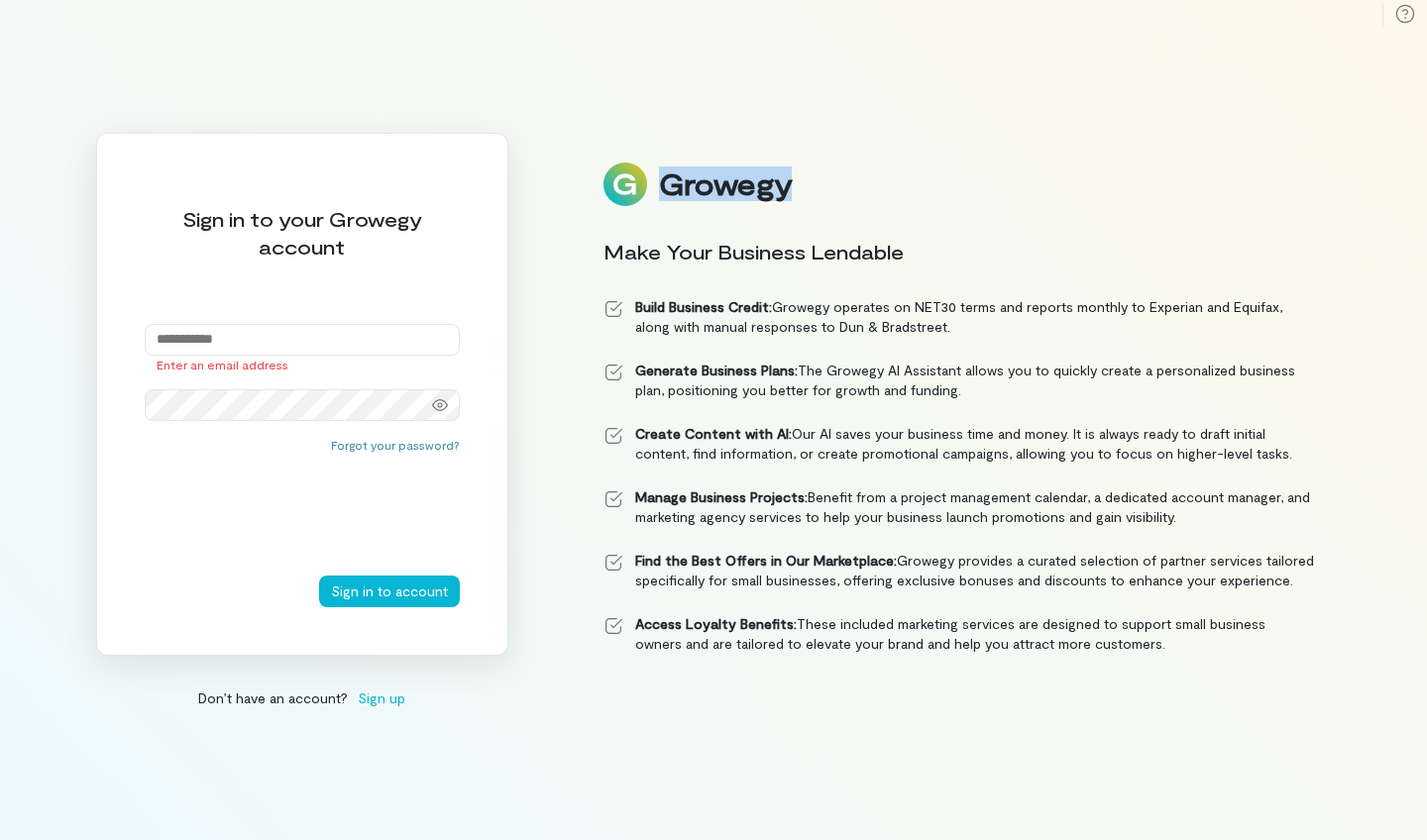copy on "Growegy" 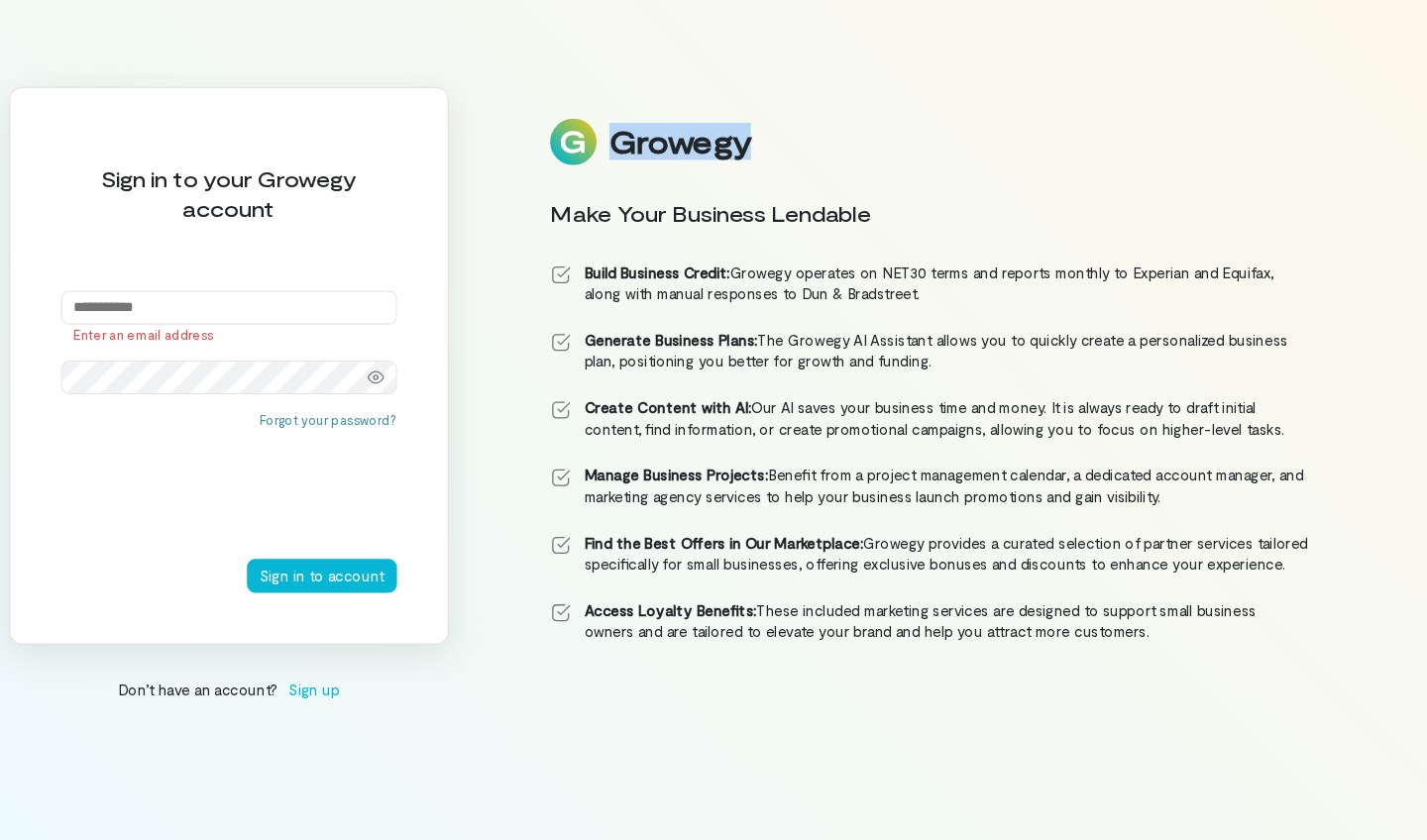 click at bounding box center (302, 340) 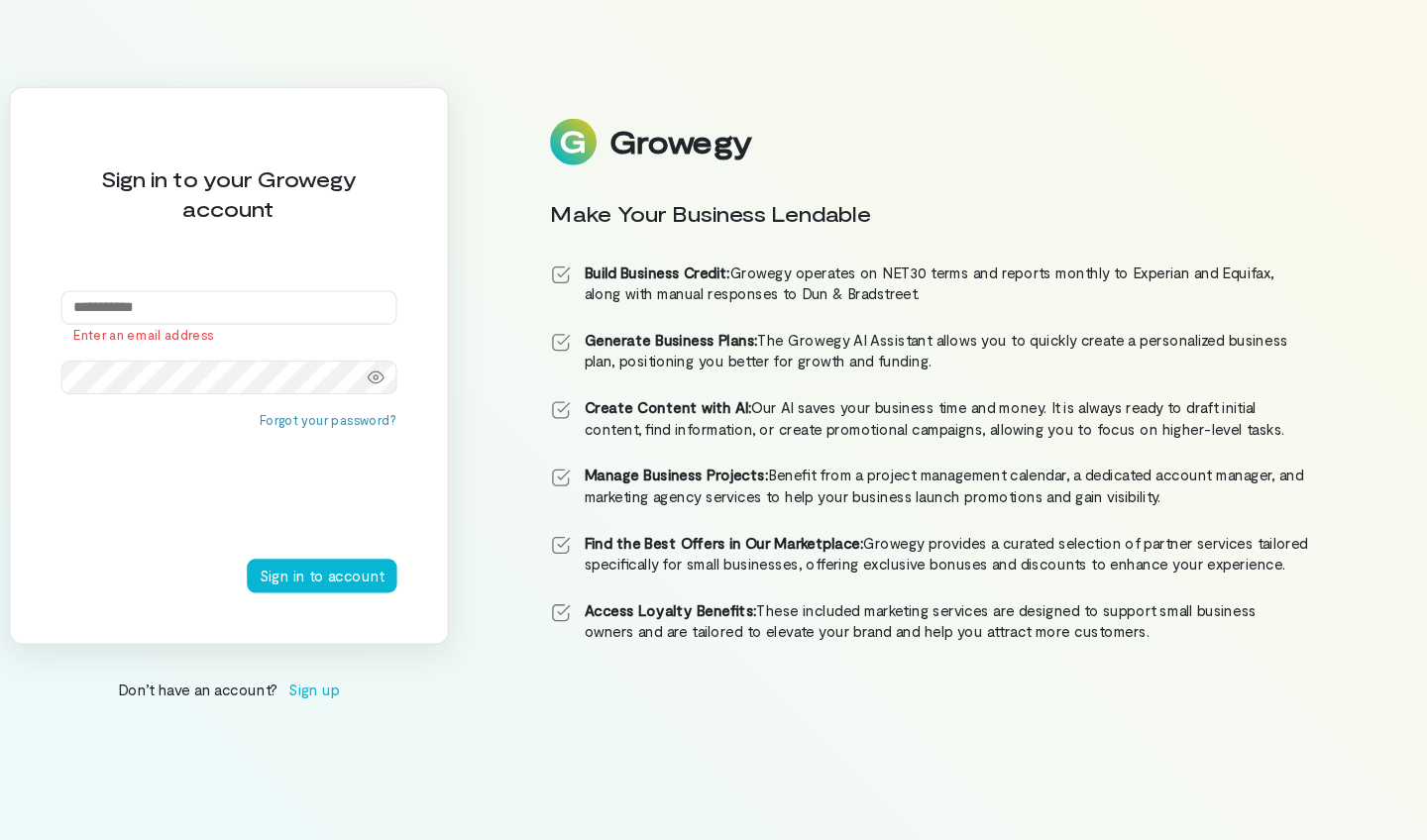 type on "**********" 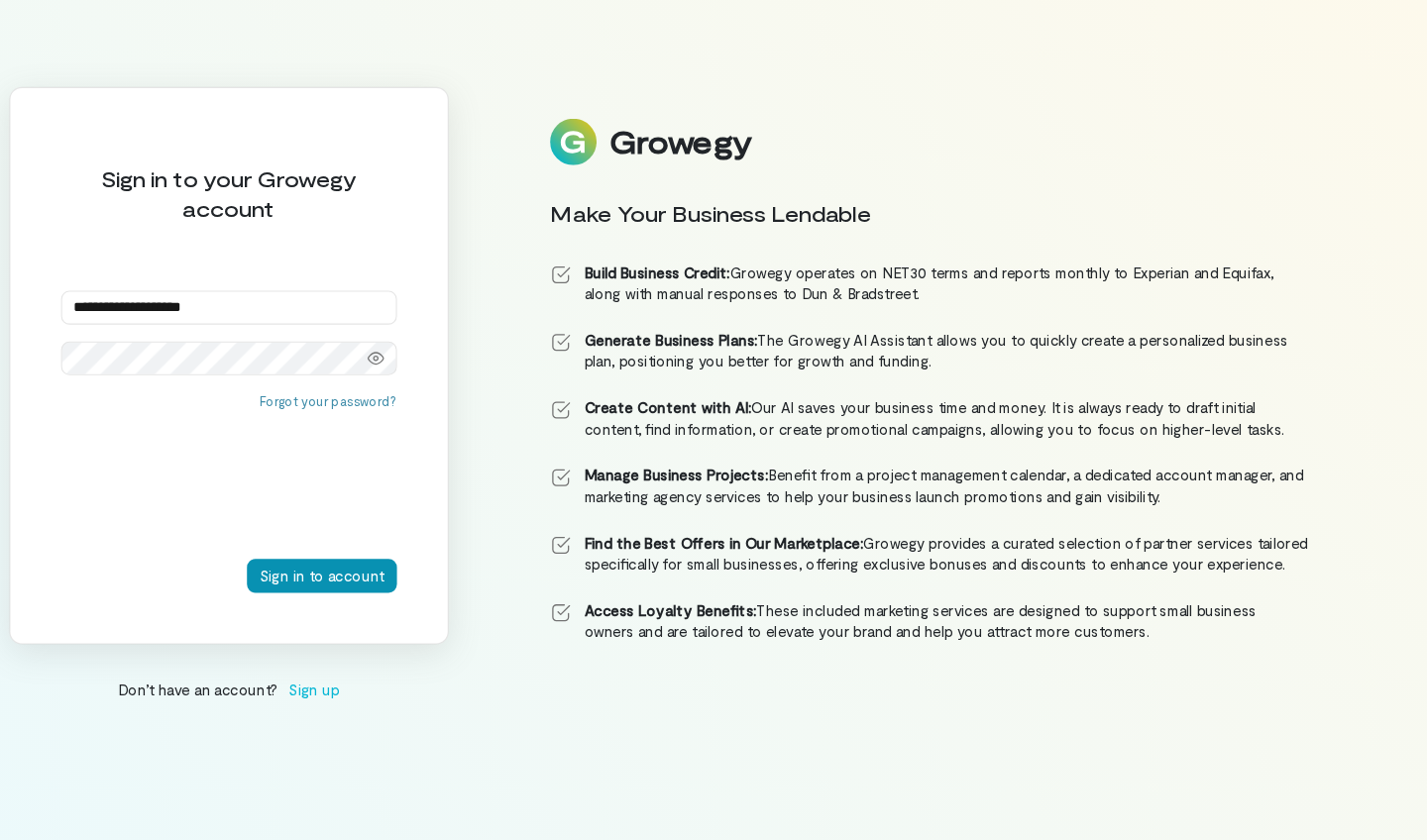 click on "Sign in to account" at bounding box center [389, 591] 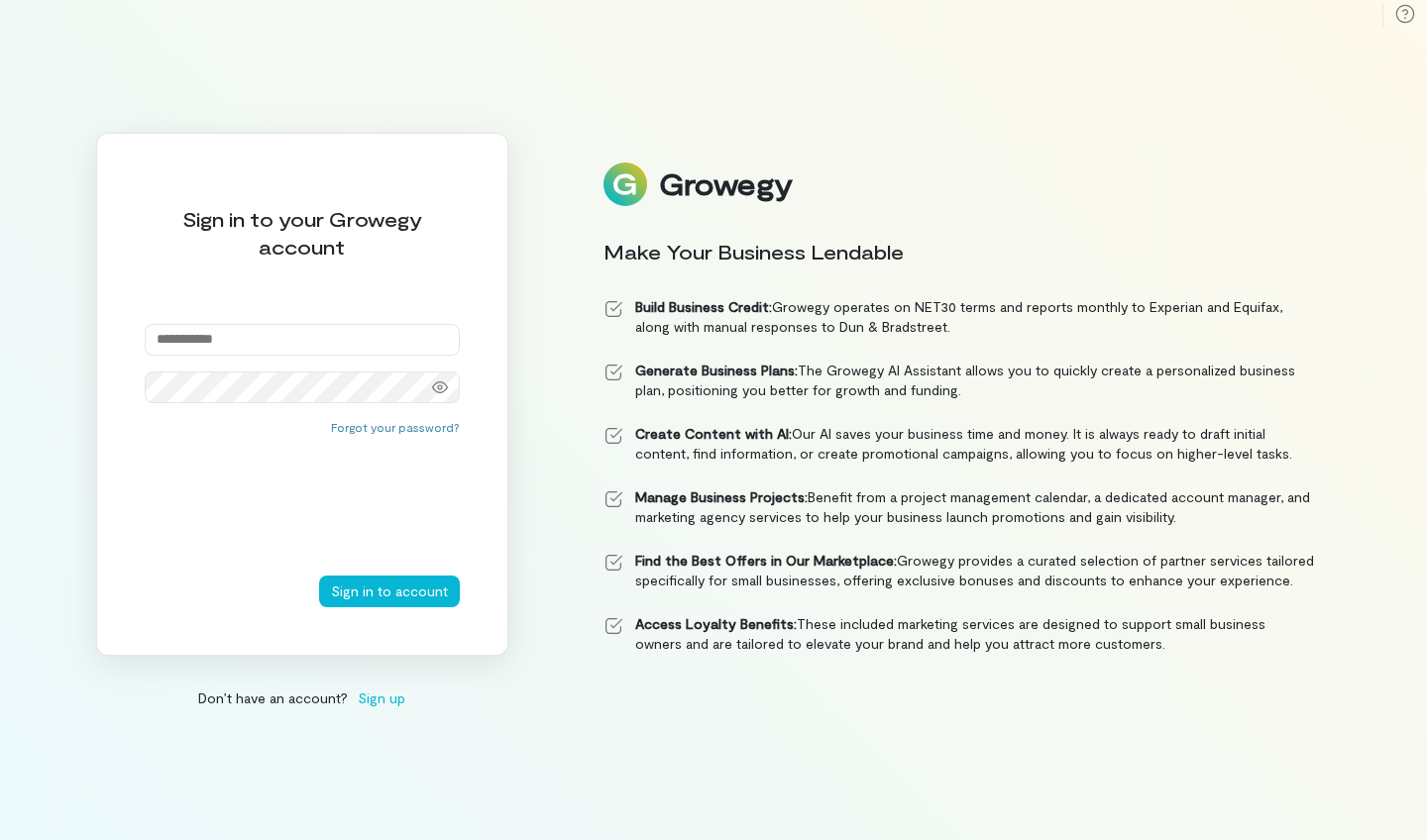 scroll, scrollTop: 0, scrollLeft: 0, axis: both 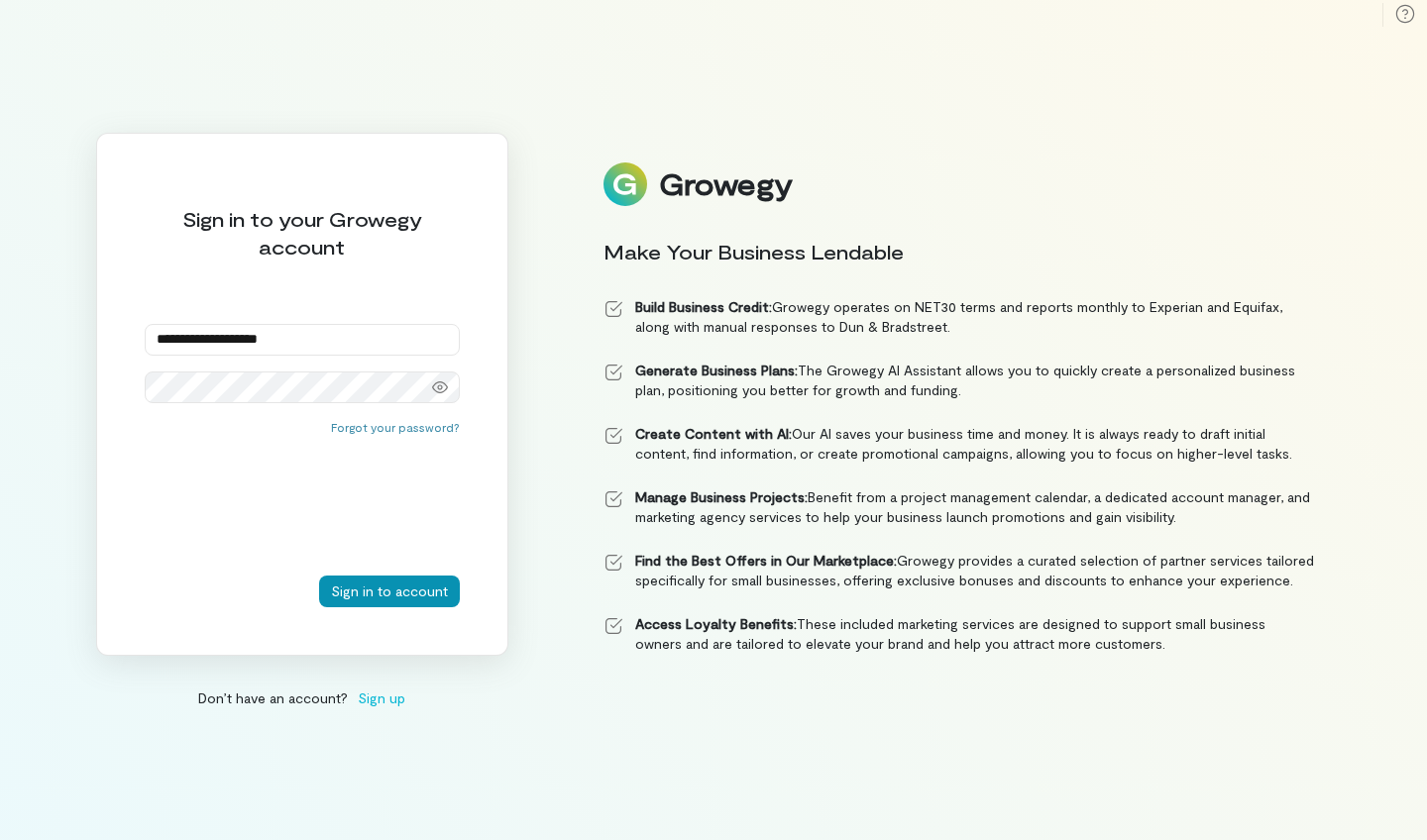 click on "Sign in to account" at bounding box center [389, 591] 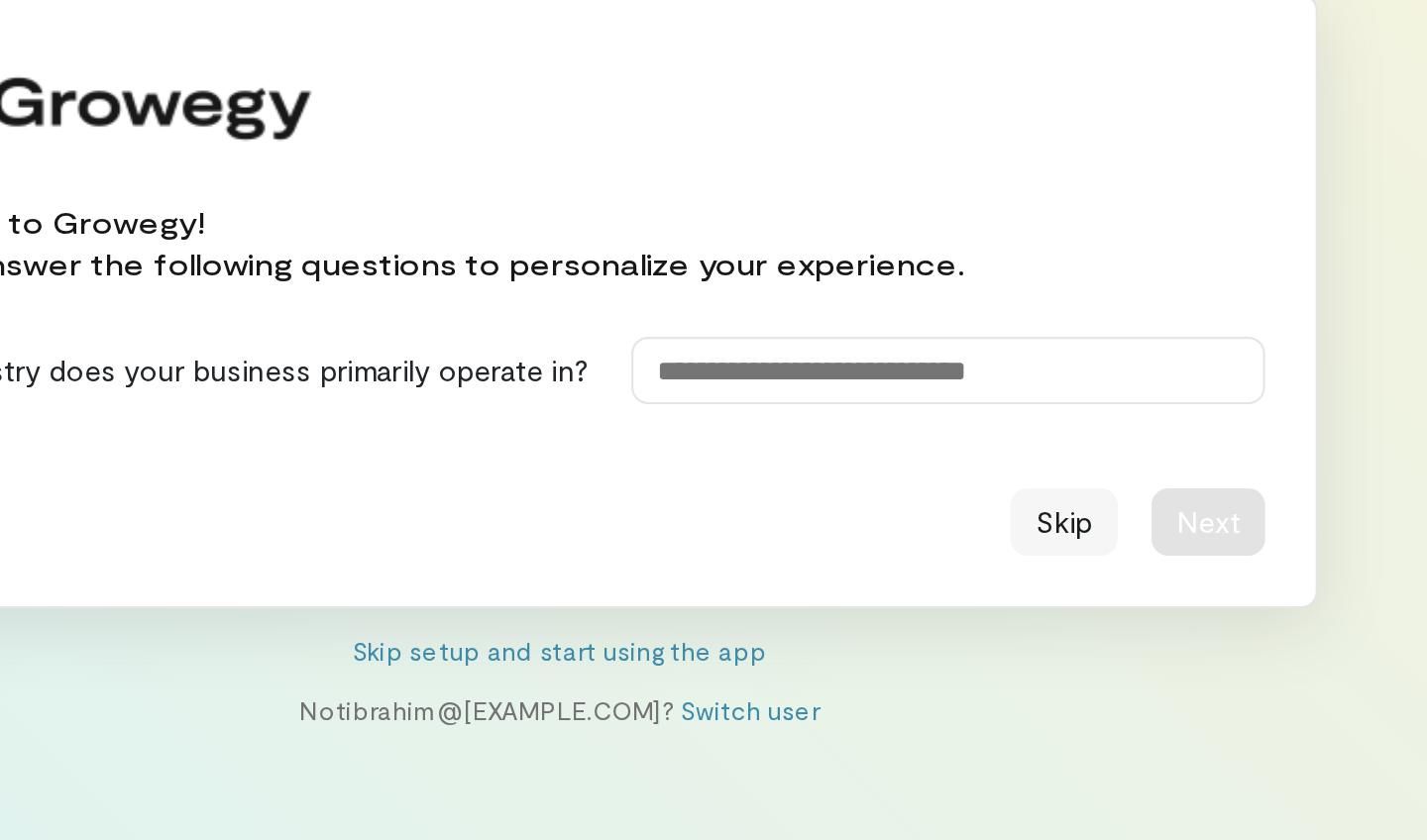 click on "Skip" at bounding box center (950, 492) 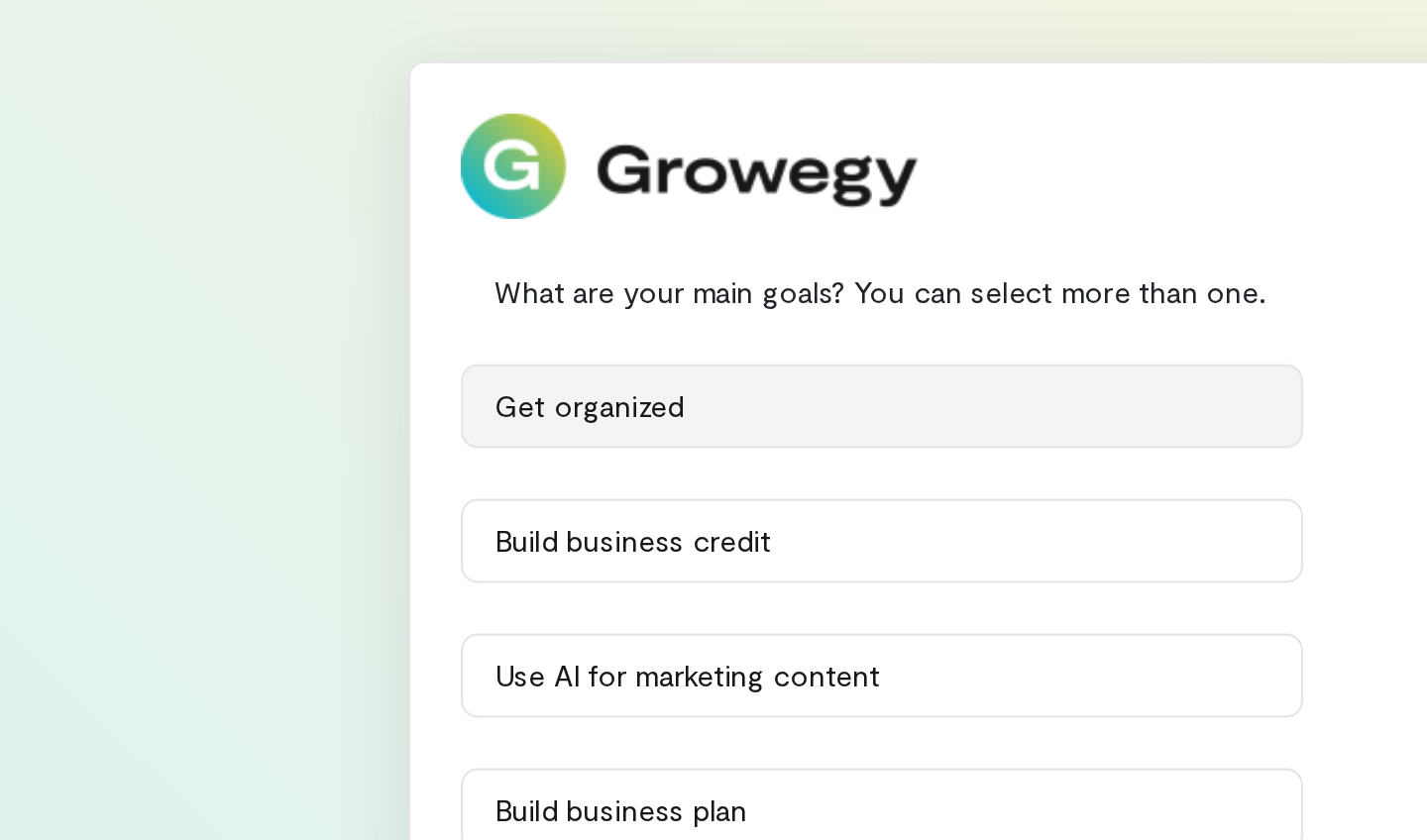 scroll, scrollTop: 0, scrollLeft: 0, axis: both 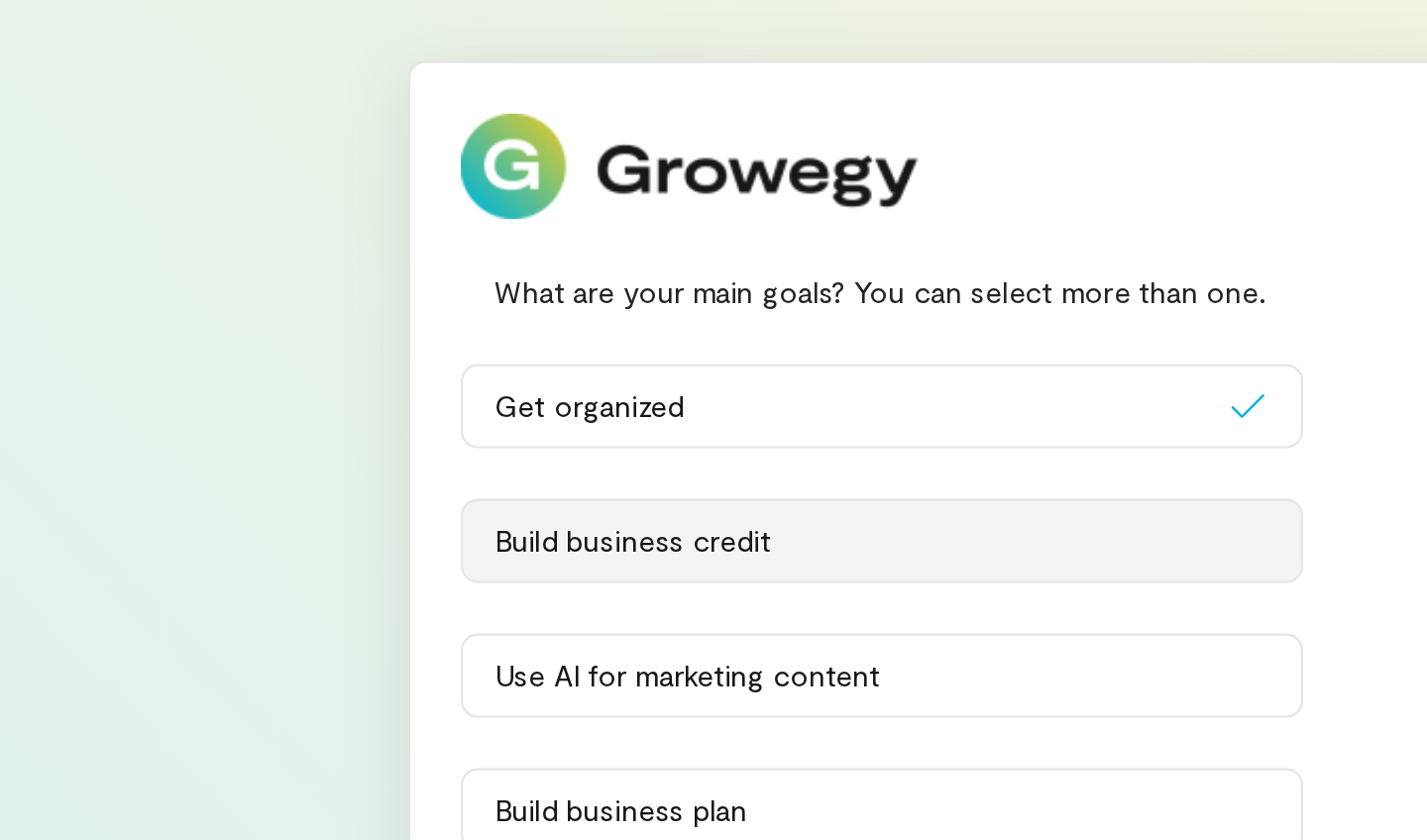 click on "Build business credit" at bounding box center [580, 255] 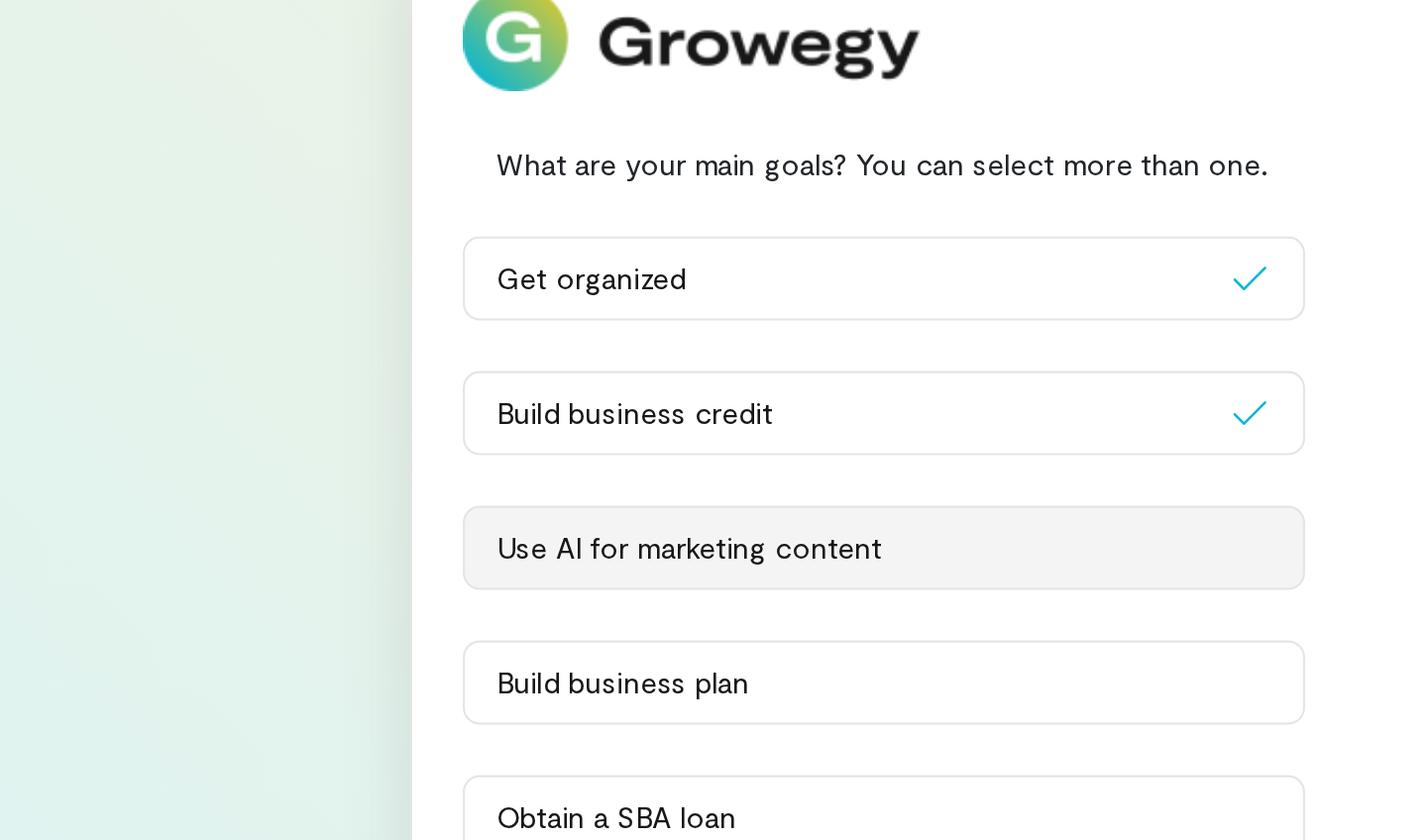click on "Use AI for marketing content" at bounding box center [580, 318] 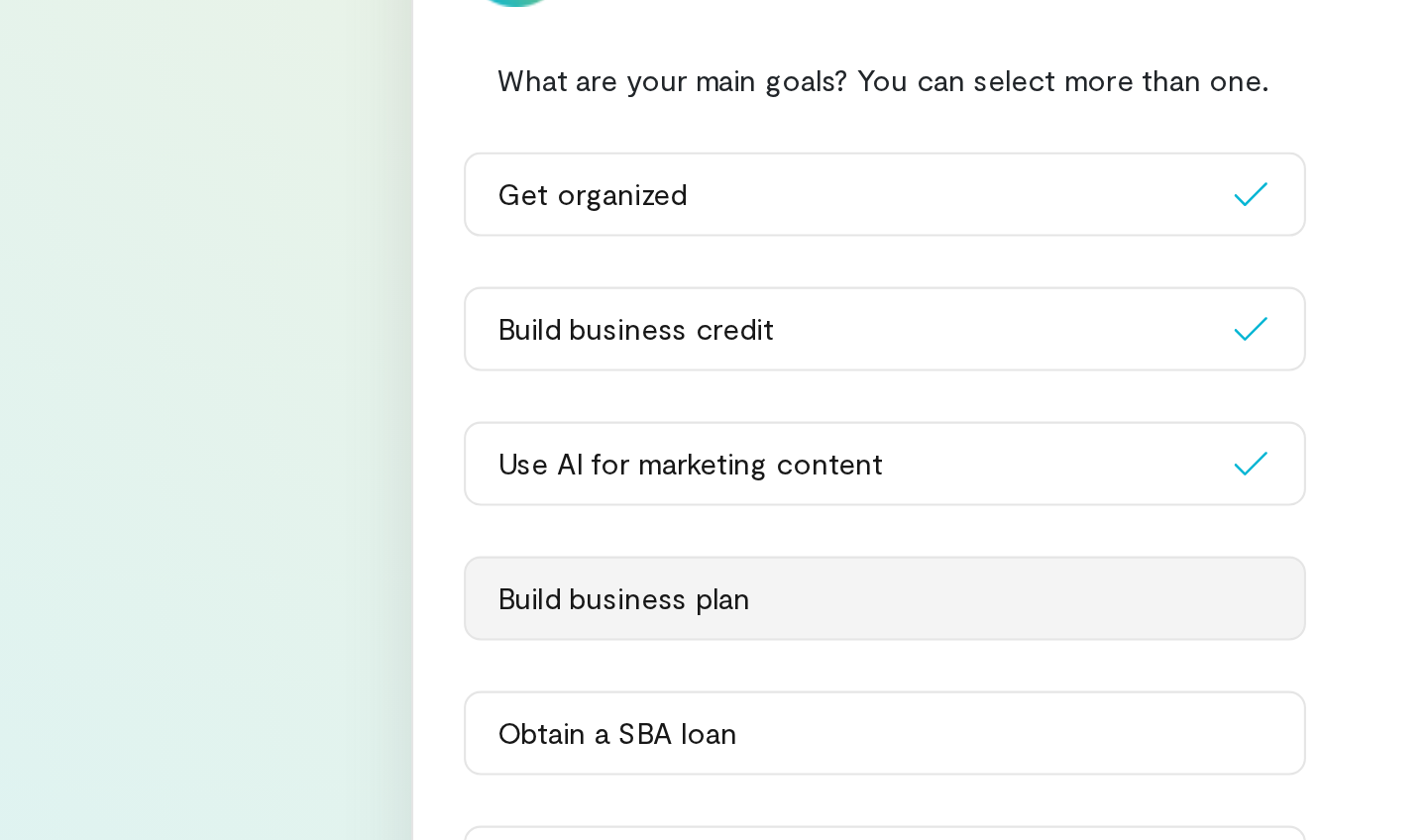 click on "Build business plan" at bounding box center (580, 381) 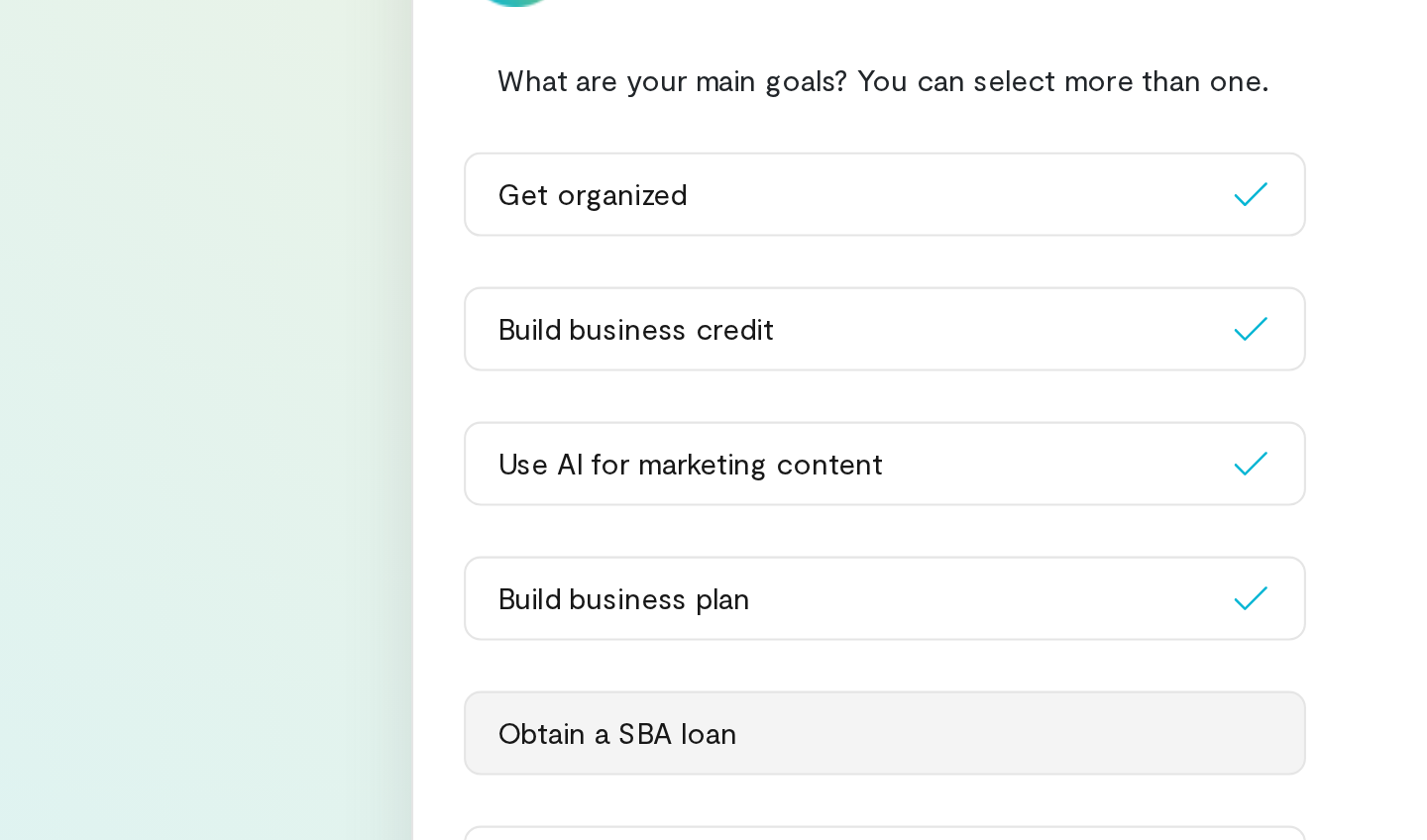 click on "Obtain a SBA loan" at bounding box center (580, 445) 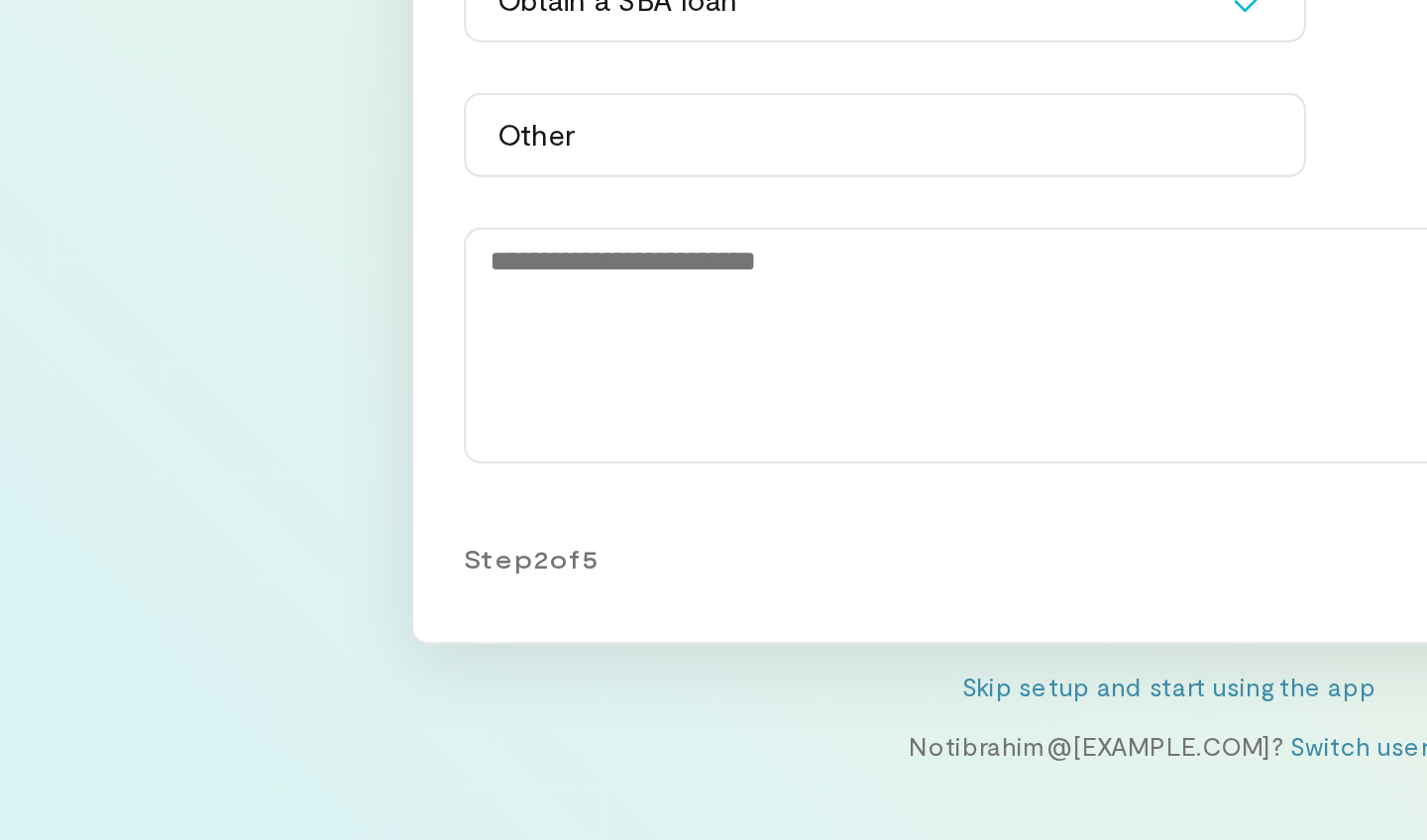 scroll, scrollTop: 0, scrollLeft: 0, axis: both 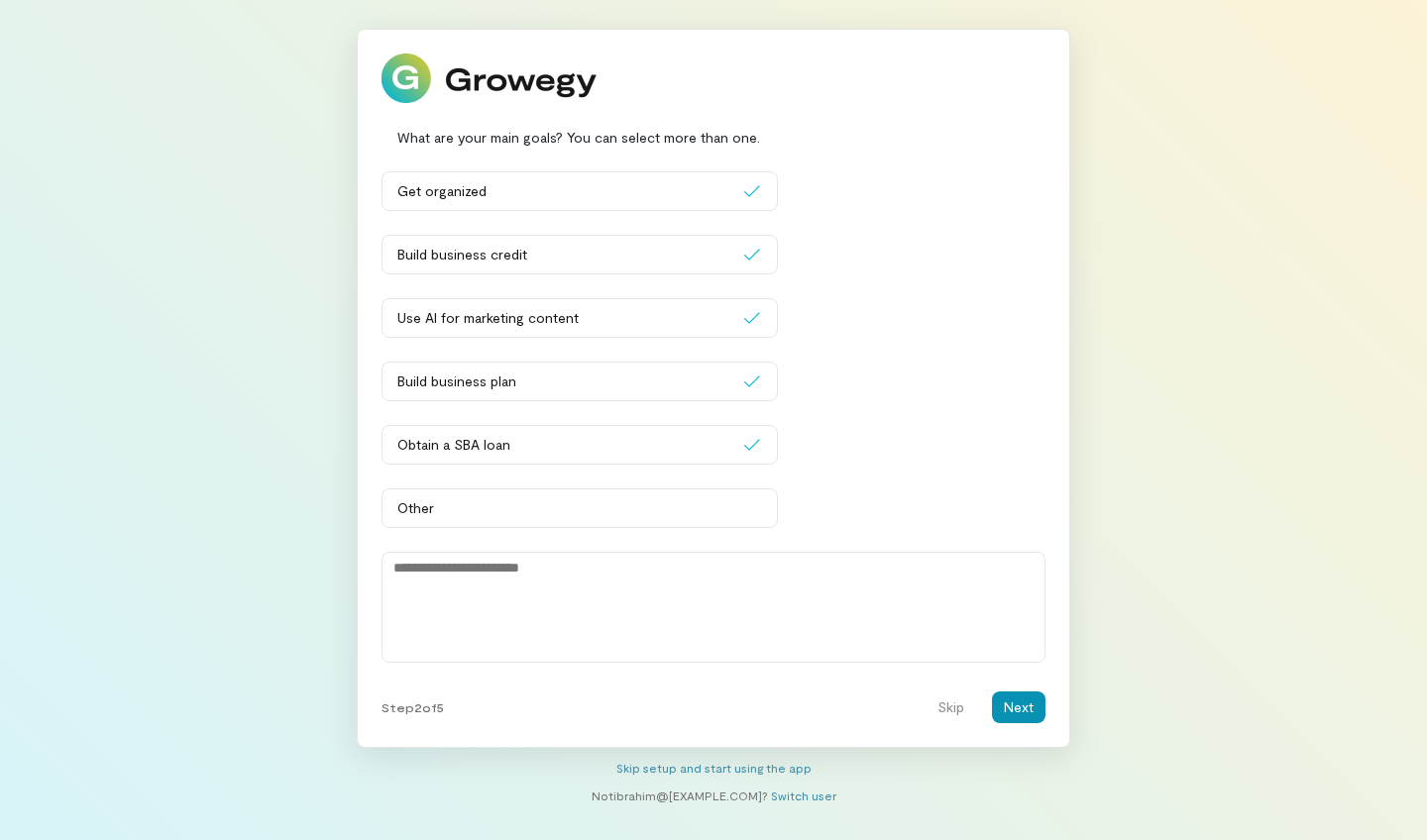 click on "Next" at bounding box center [1019, 707] 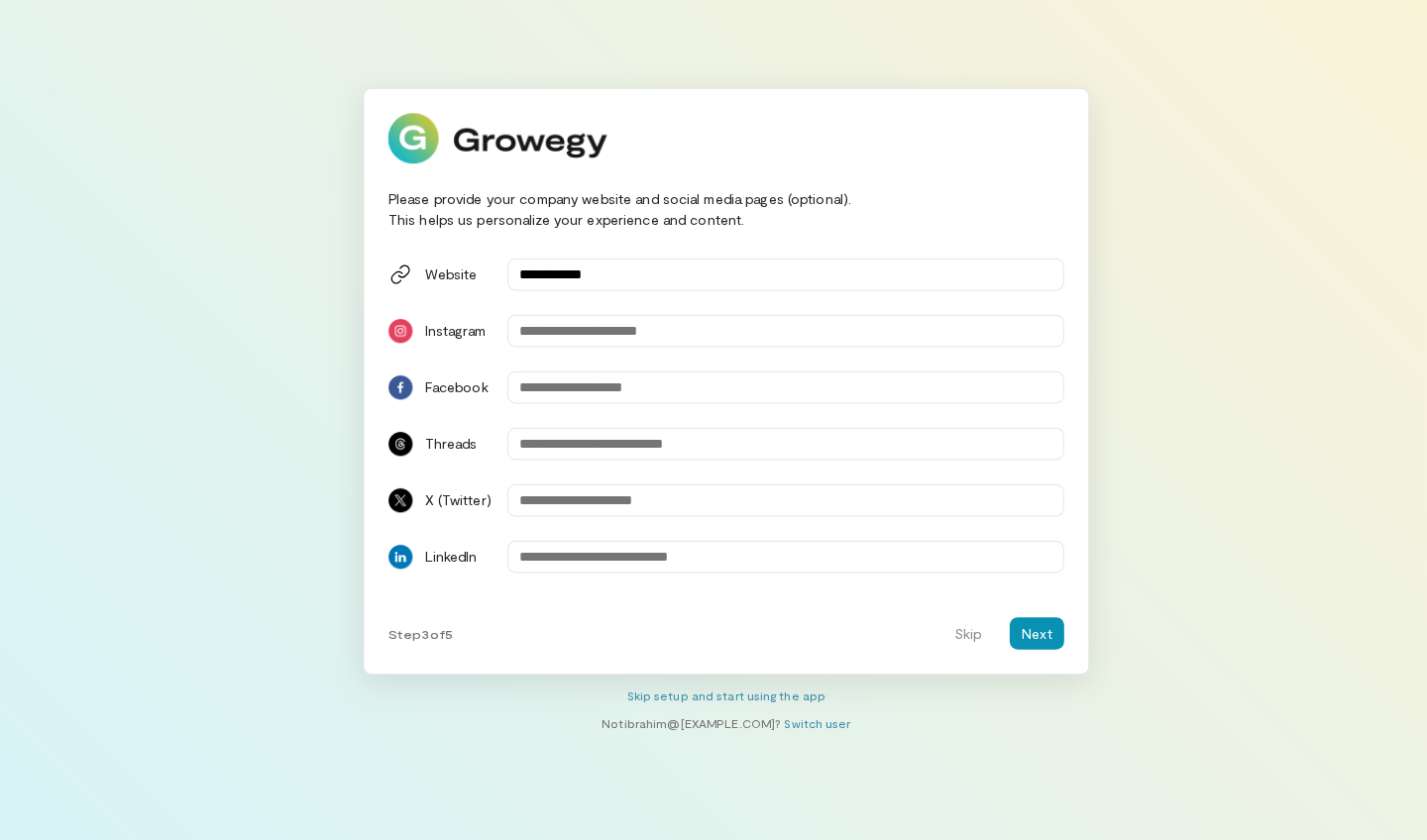 type on "**********" 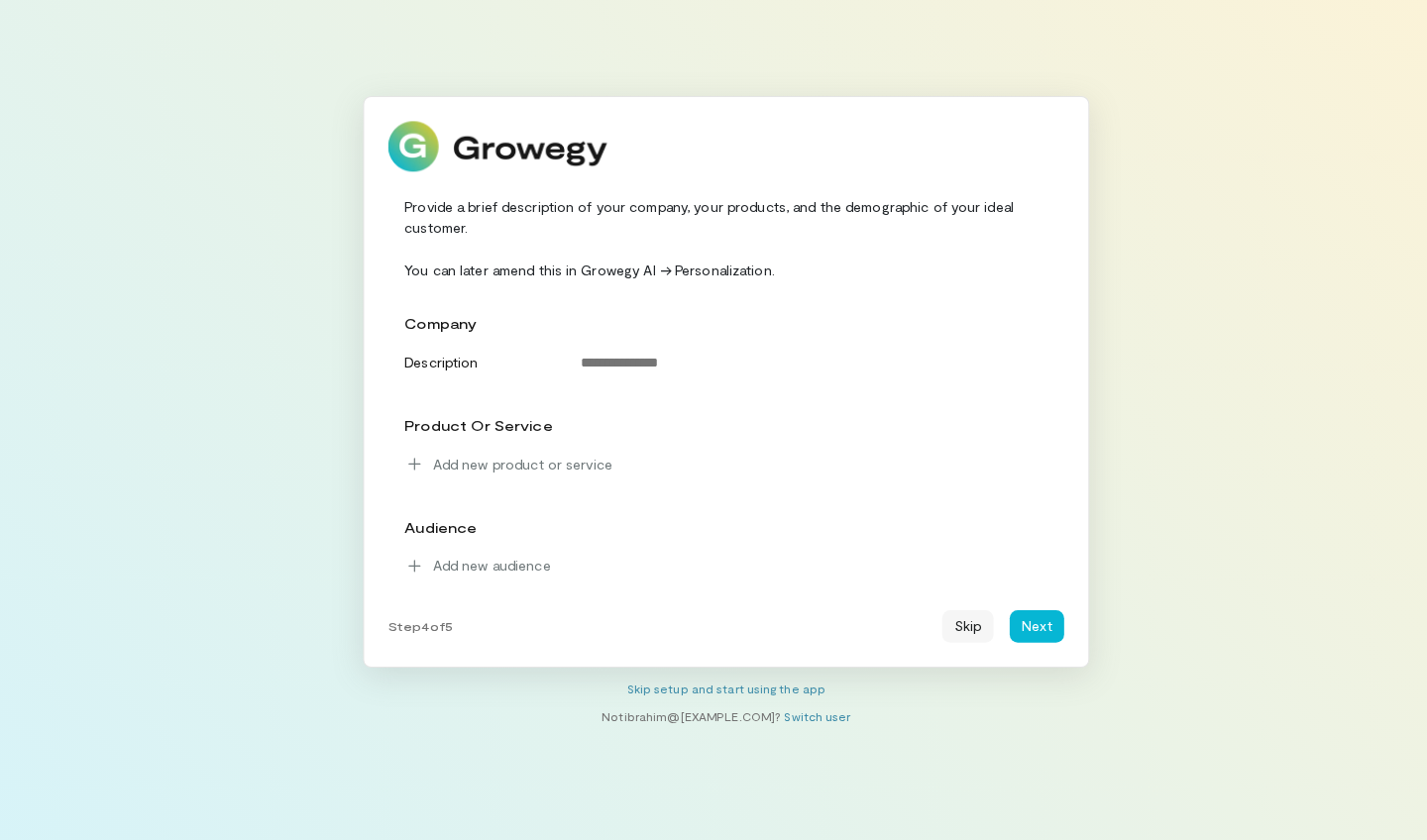 click on "Skip" at bounding box center [950, 629] 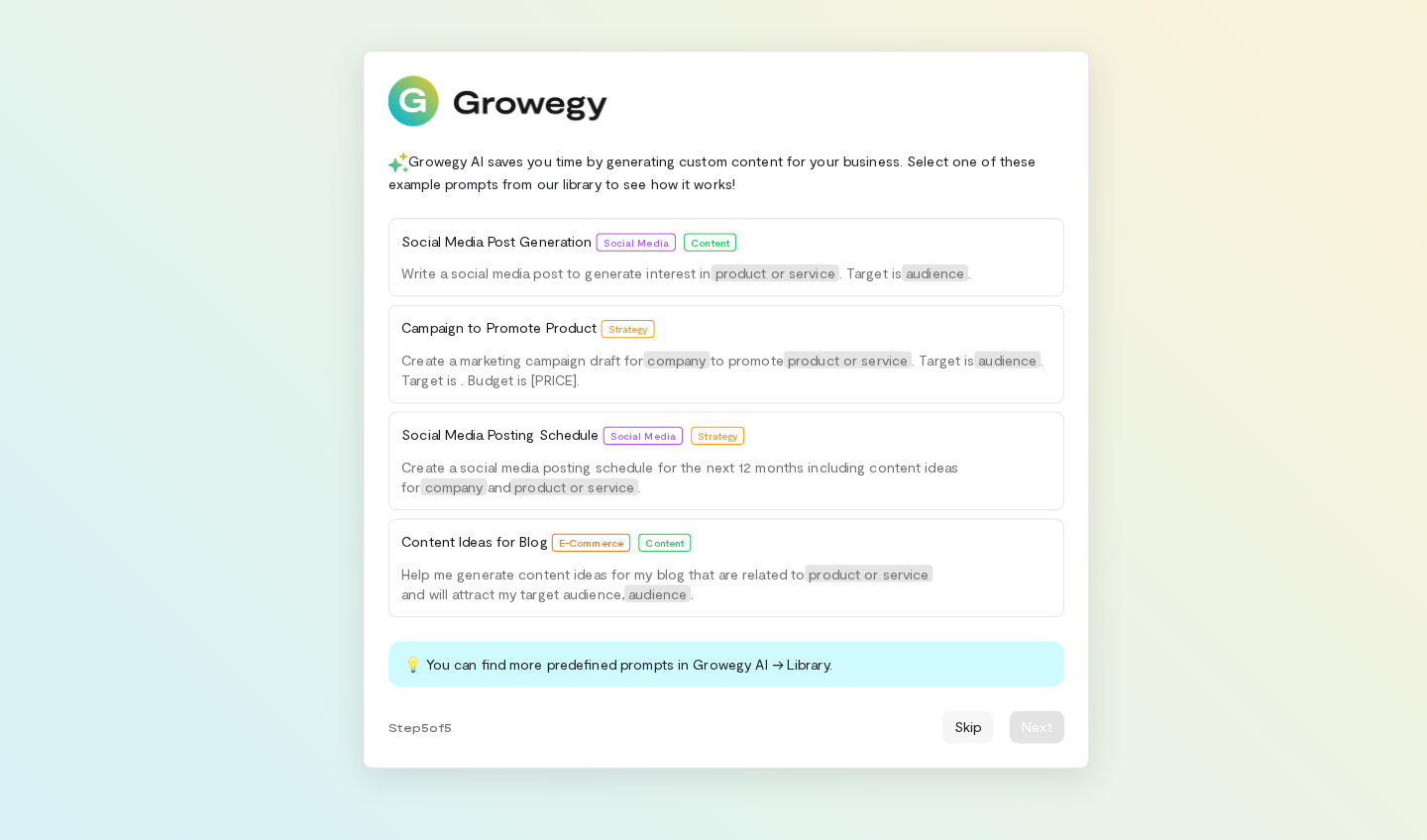 click on "Skip" at bounding box center [950, 728] 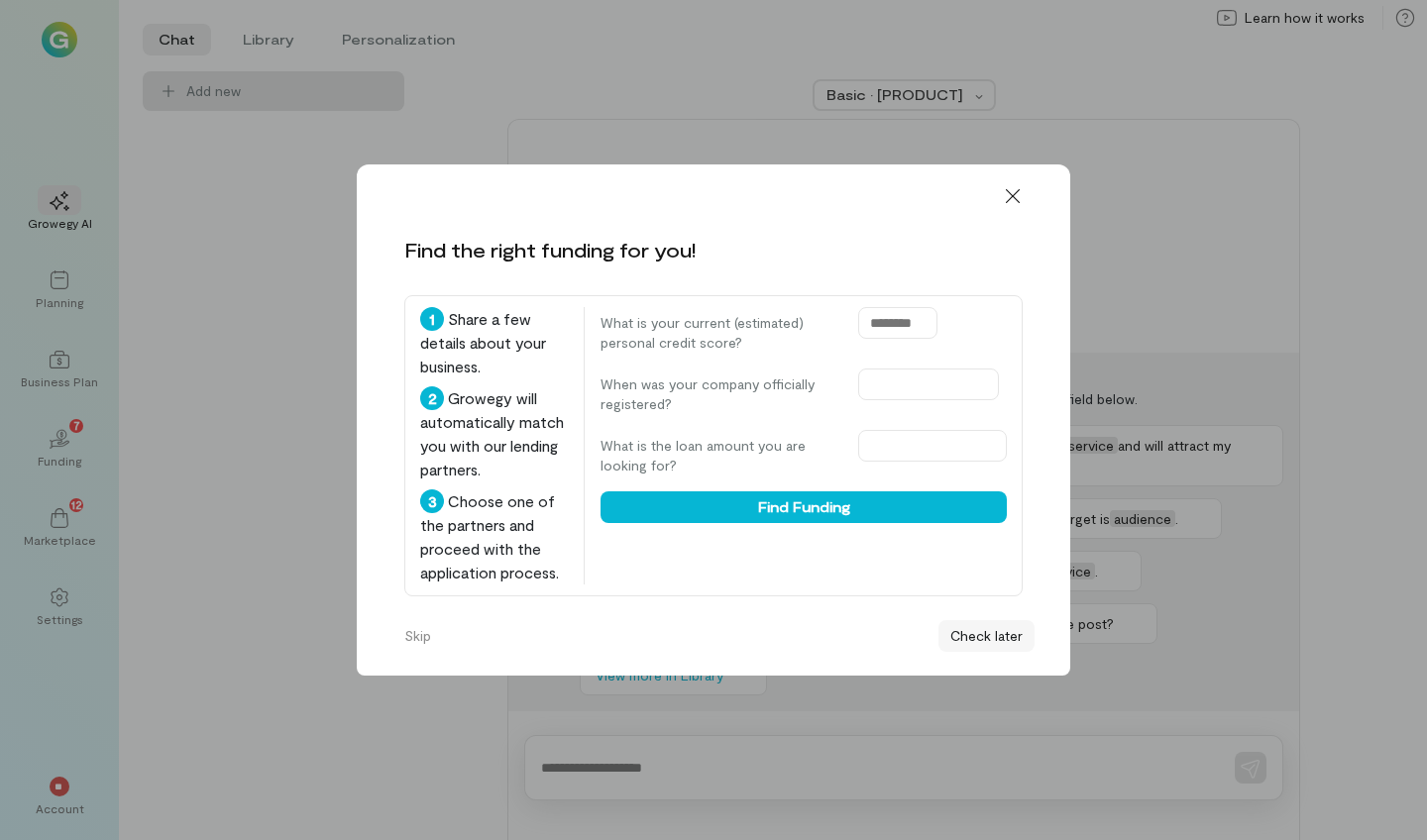 click on "Check later" at bounding box center (986, 636) 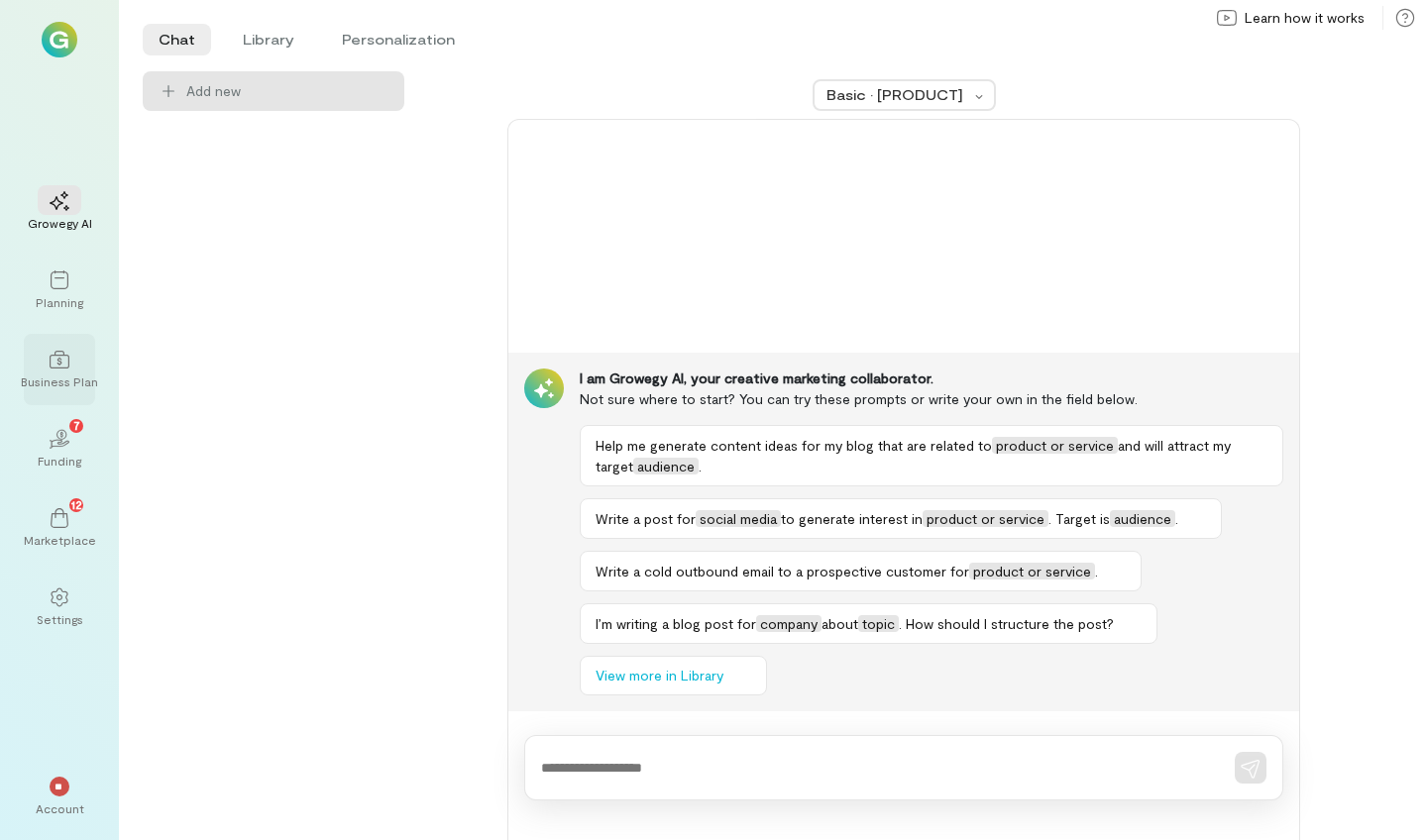click at bounding box center [59, 359] 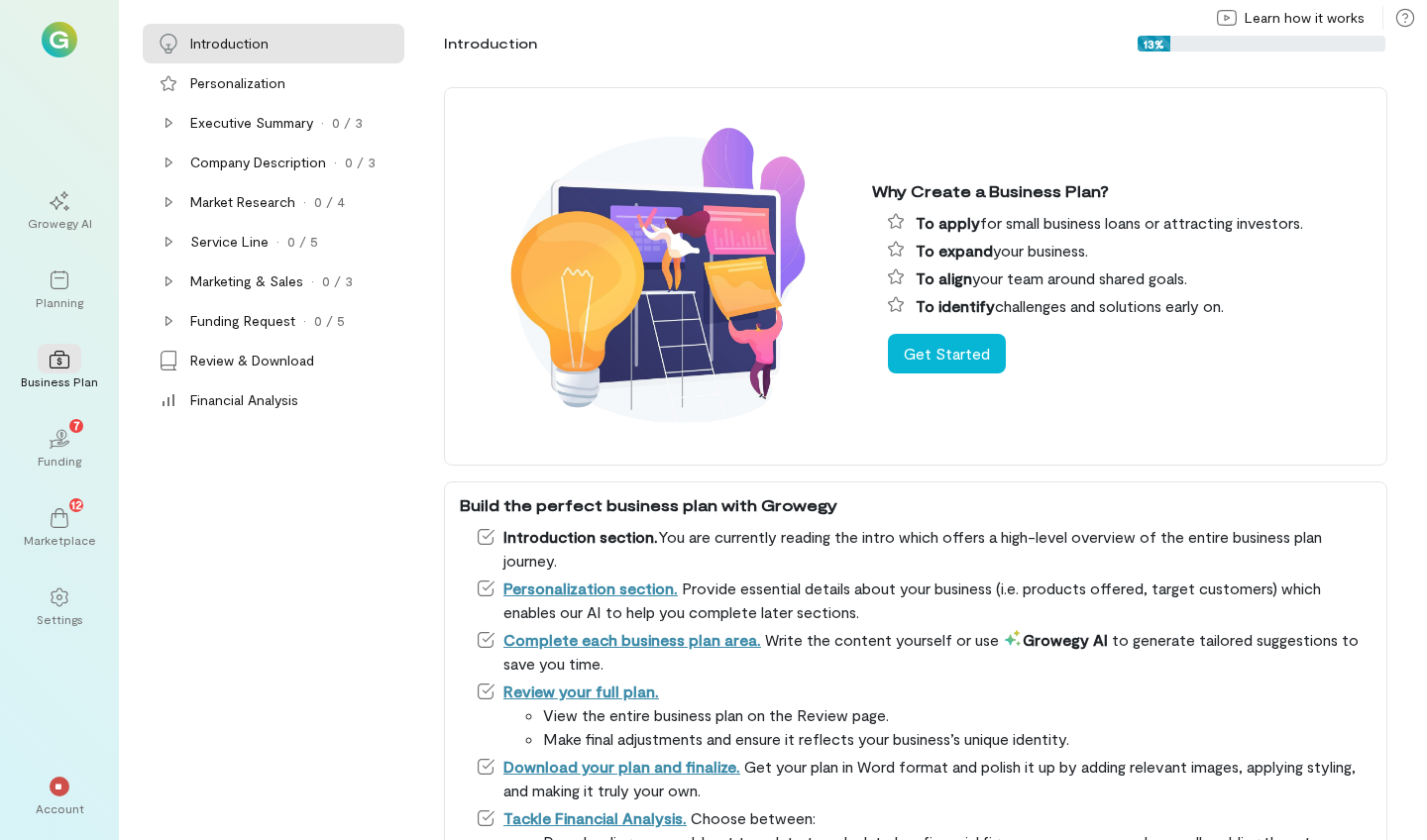 click at bounding box center (59, 40) 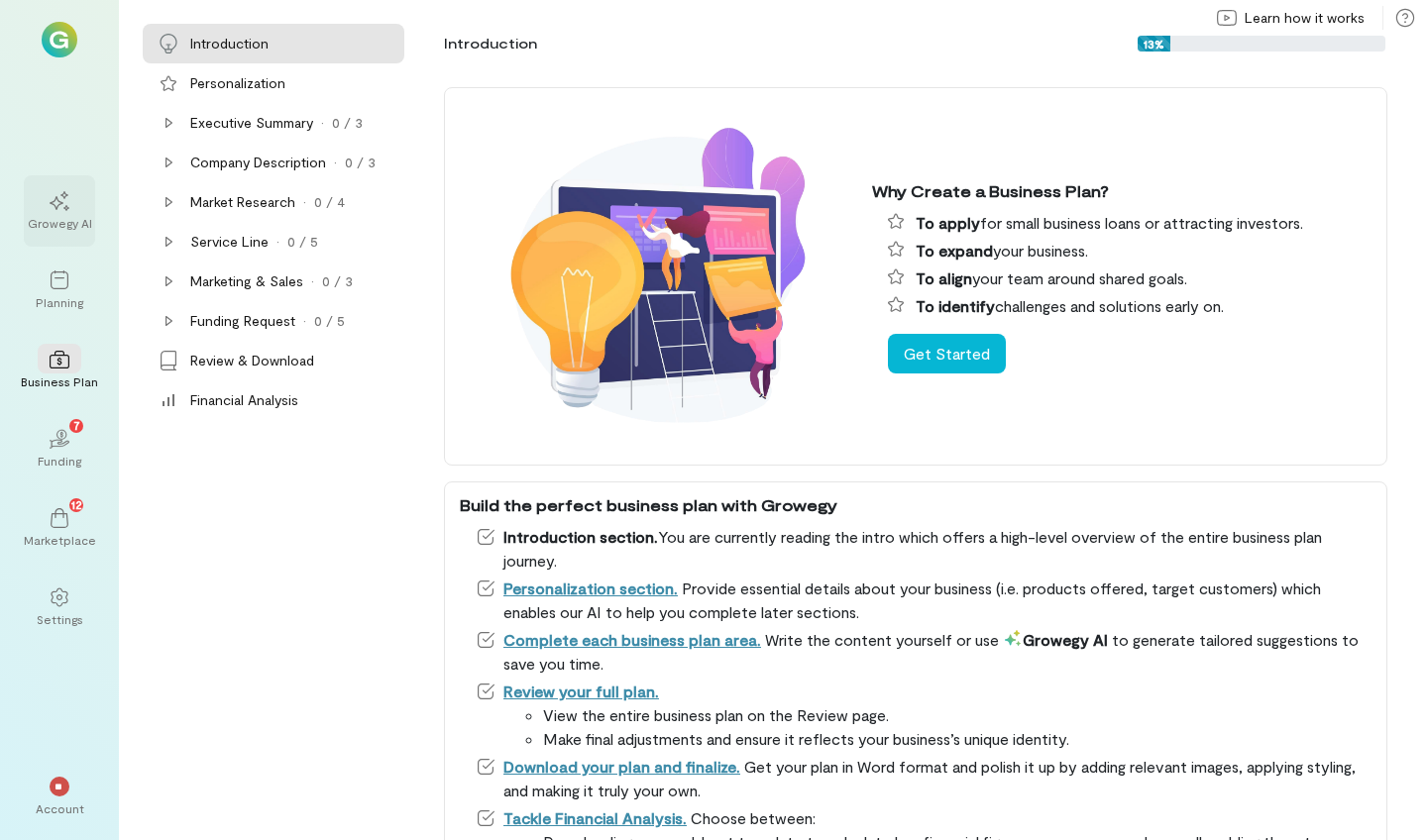 click on "Growegy AI" at bounding box center (59, 223) 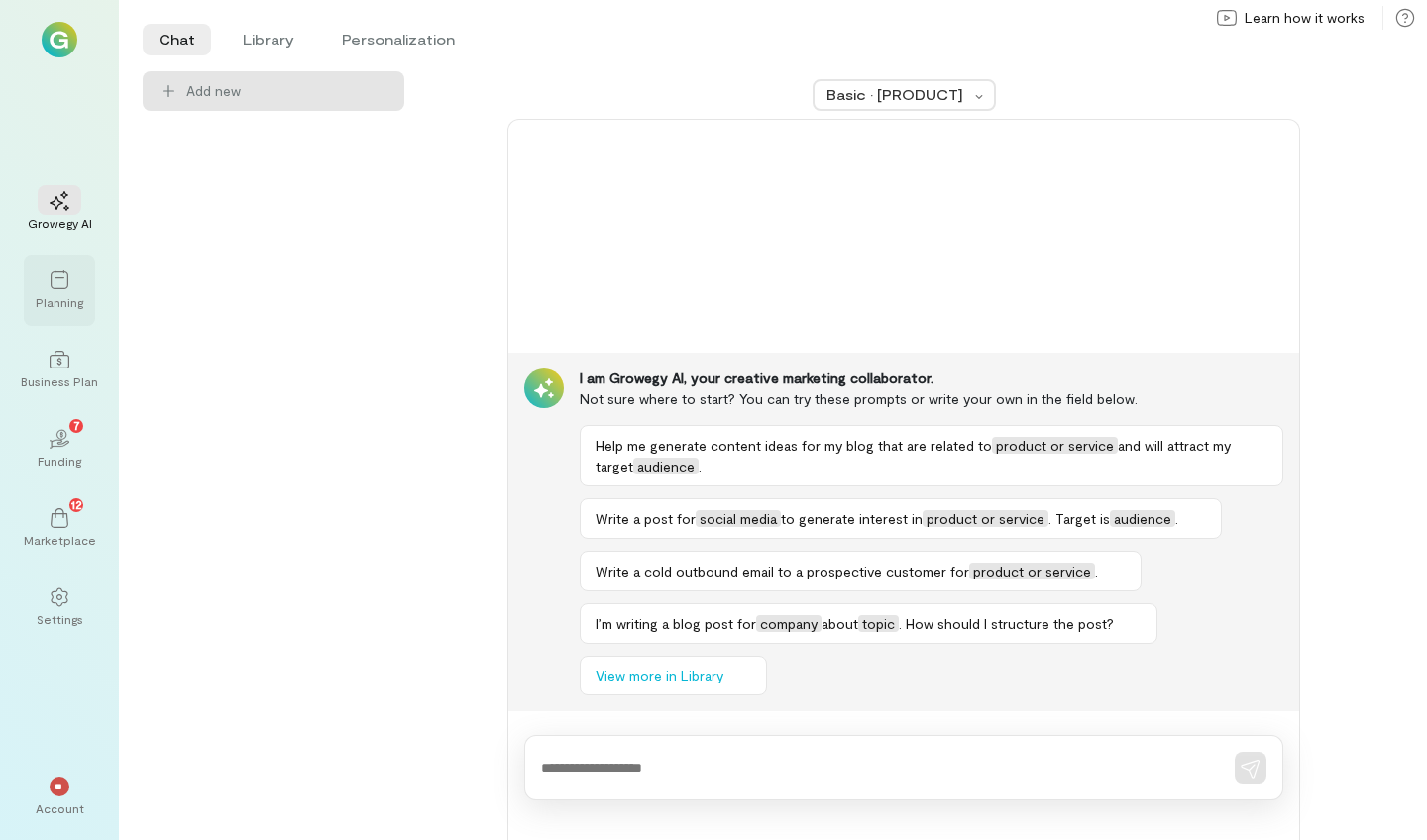 click at bounding box center [59, 279] 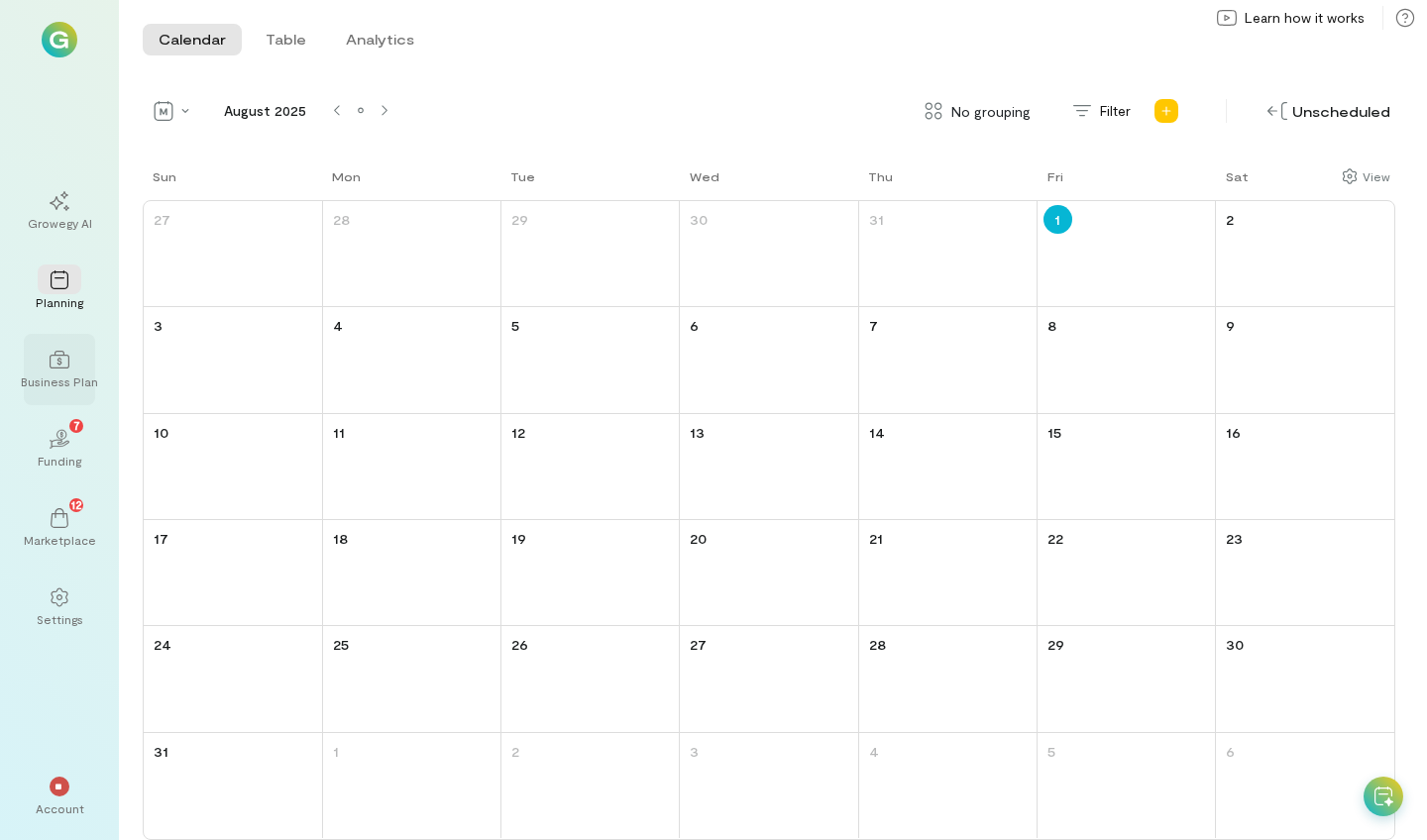 click 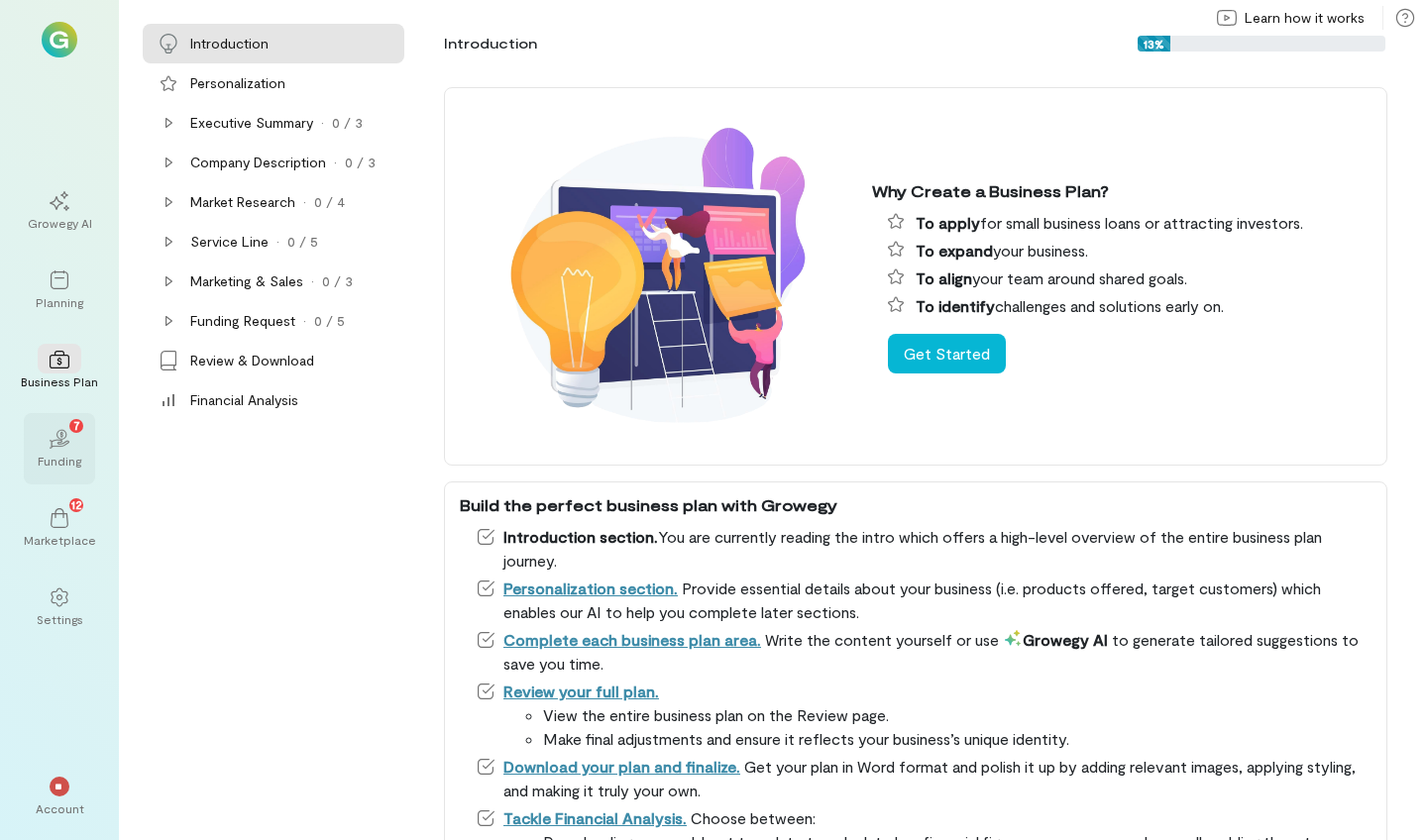 click on "Funding" at bounding box center (59, 461) 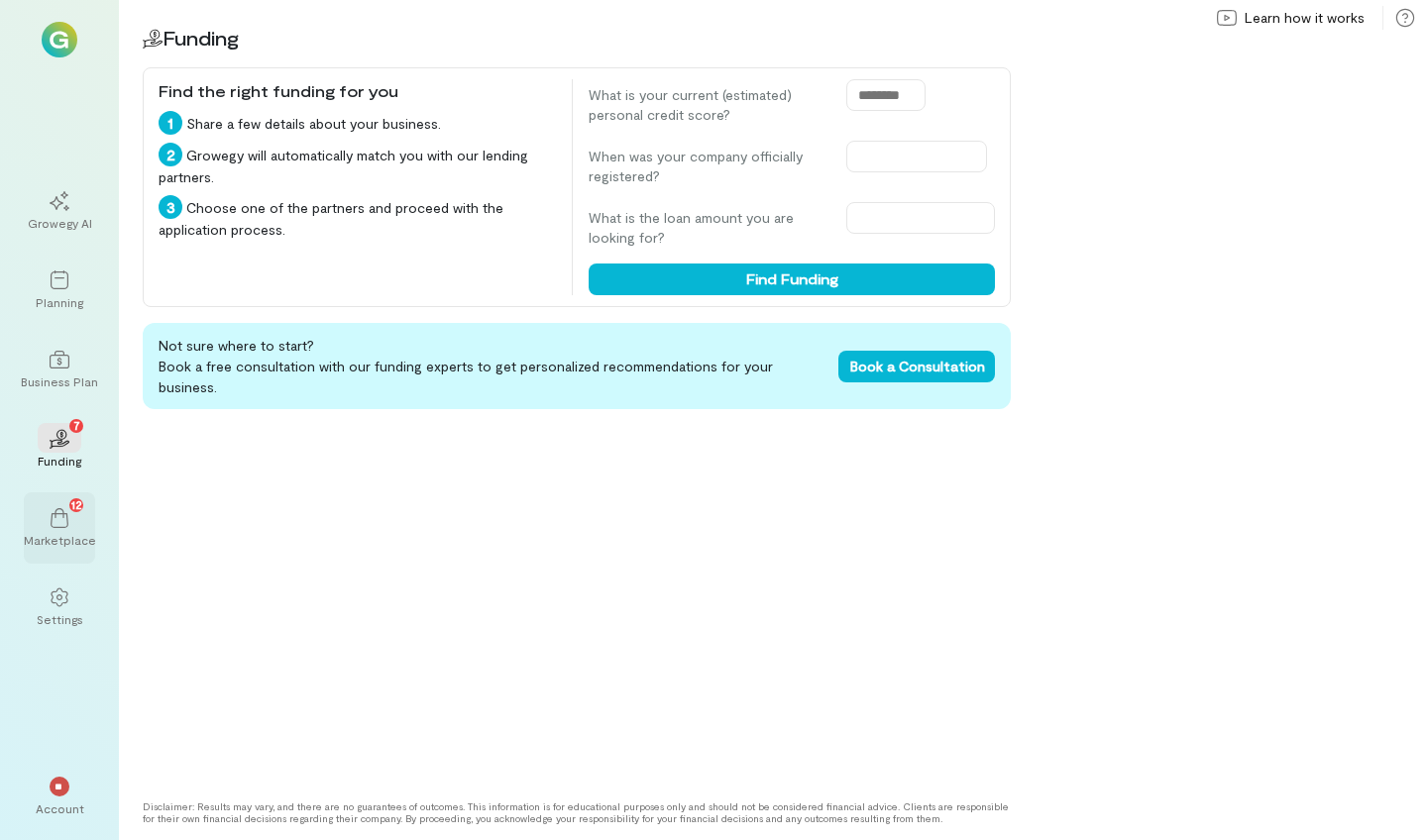 click on "12" at bounding box center [59, 517] 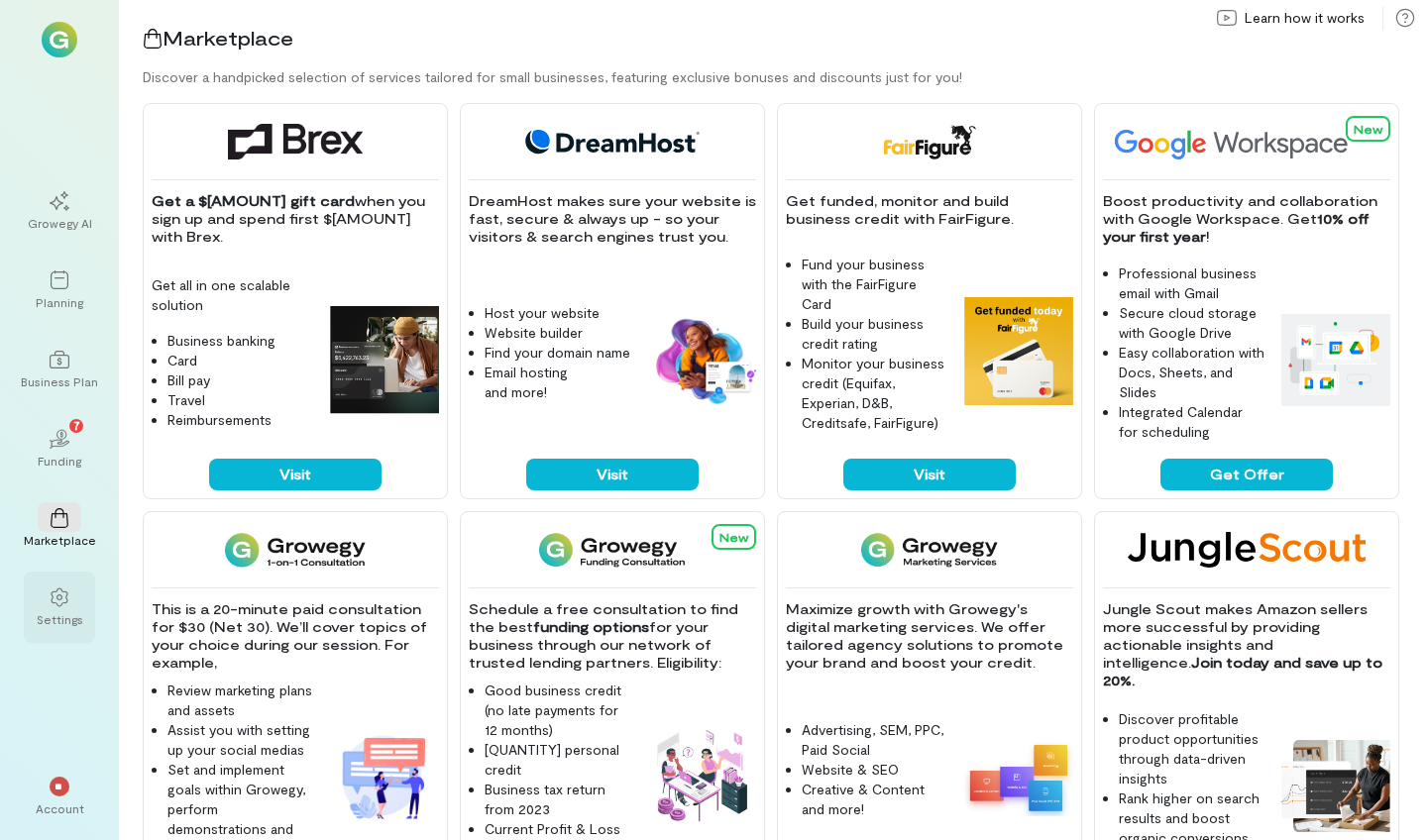 click at bounding box center (59, 596) 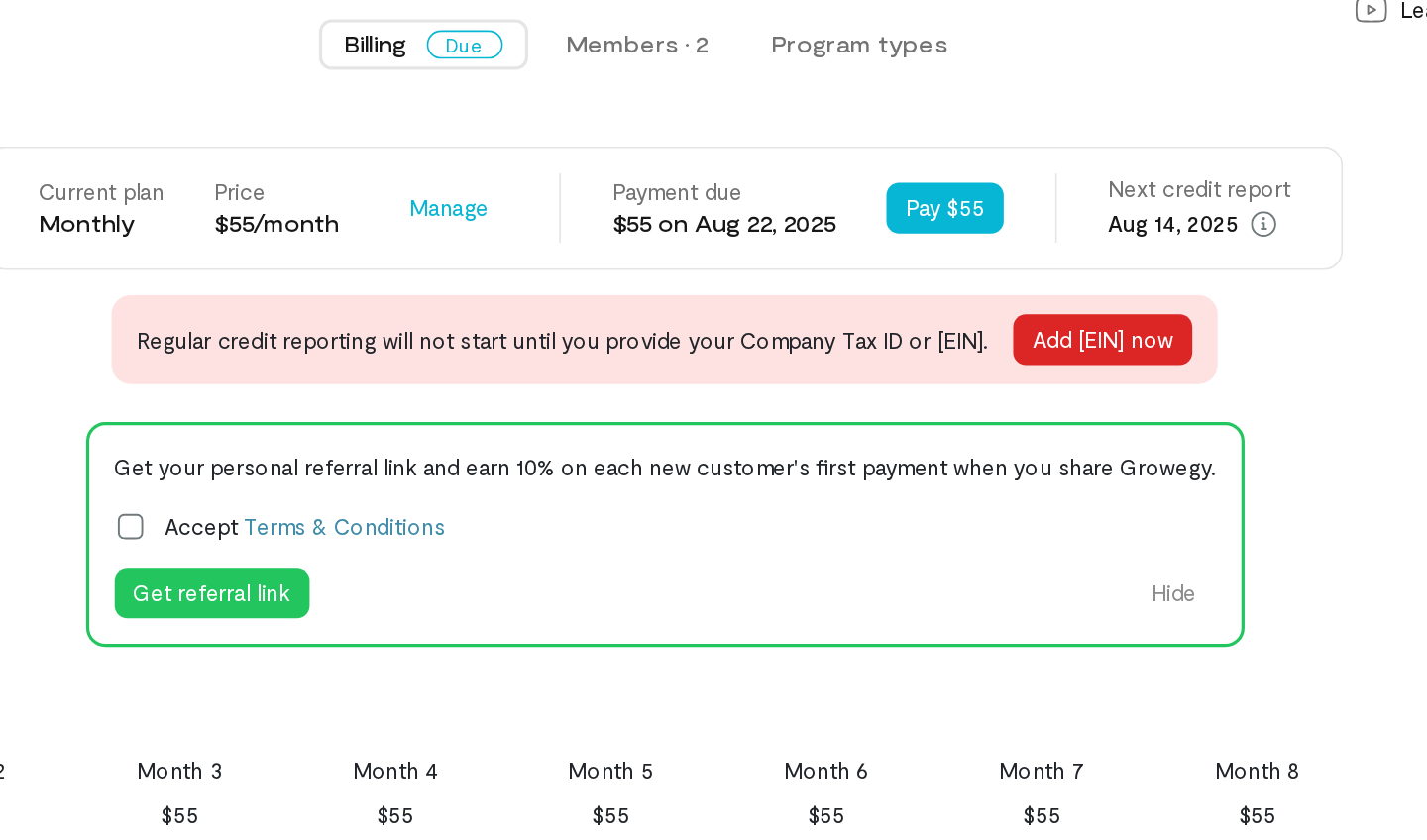 click on "Add [EIN] now" at bounding box center [1058, 224] 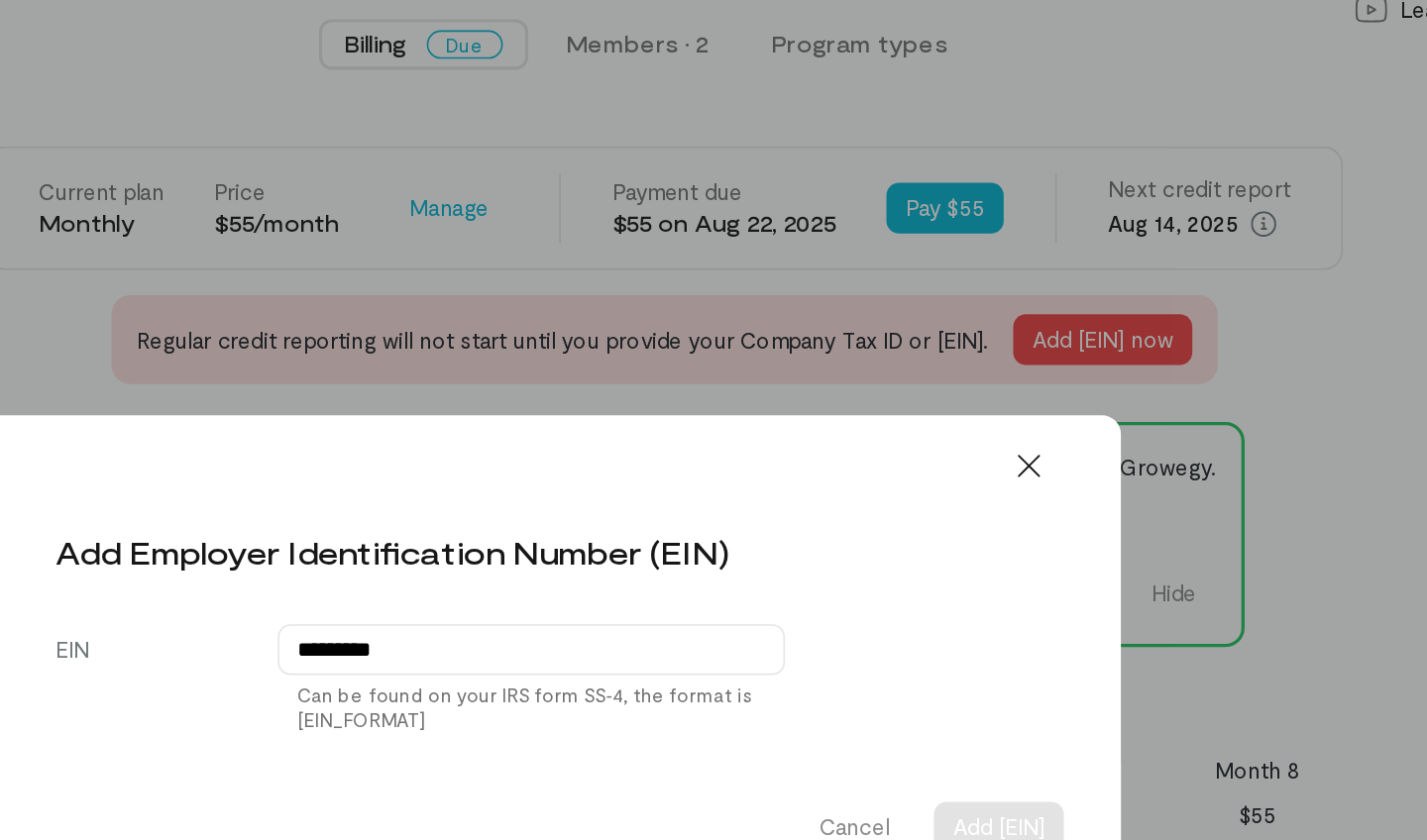 type on "**********" 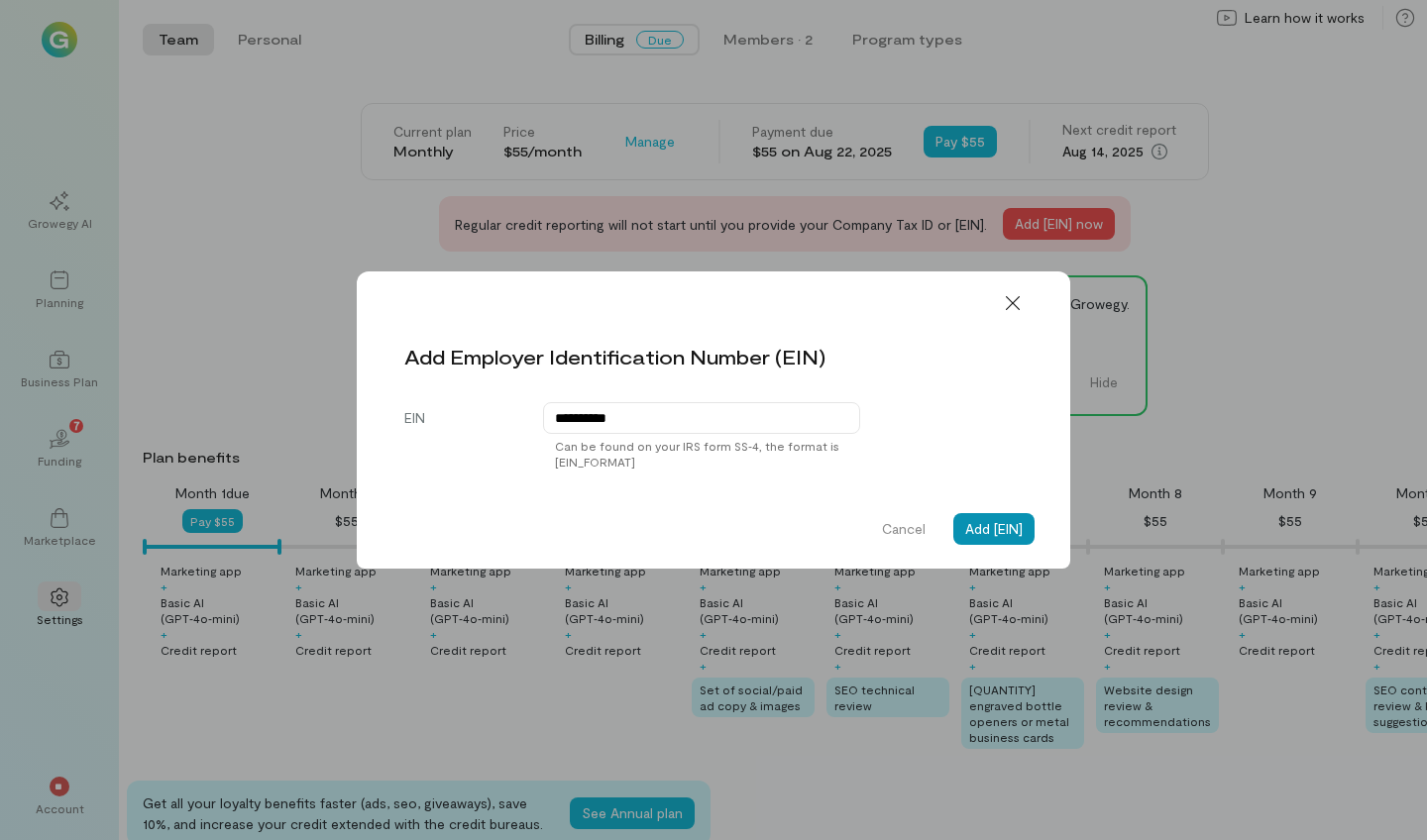 click on "Add [EIN]" at bounding box center (994, 529) 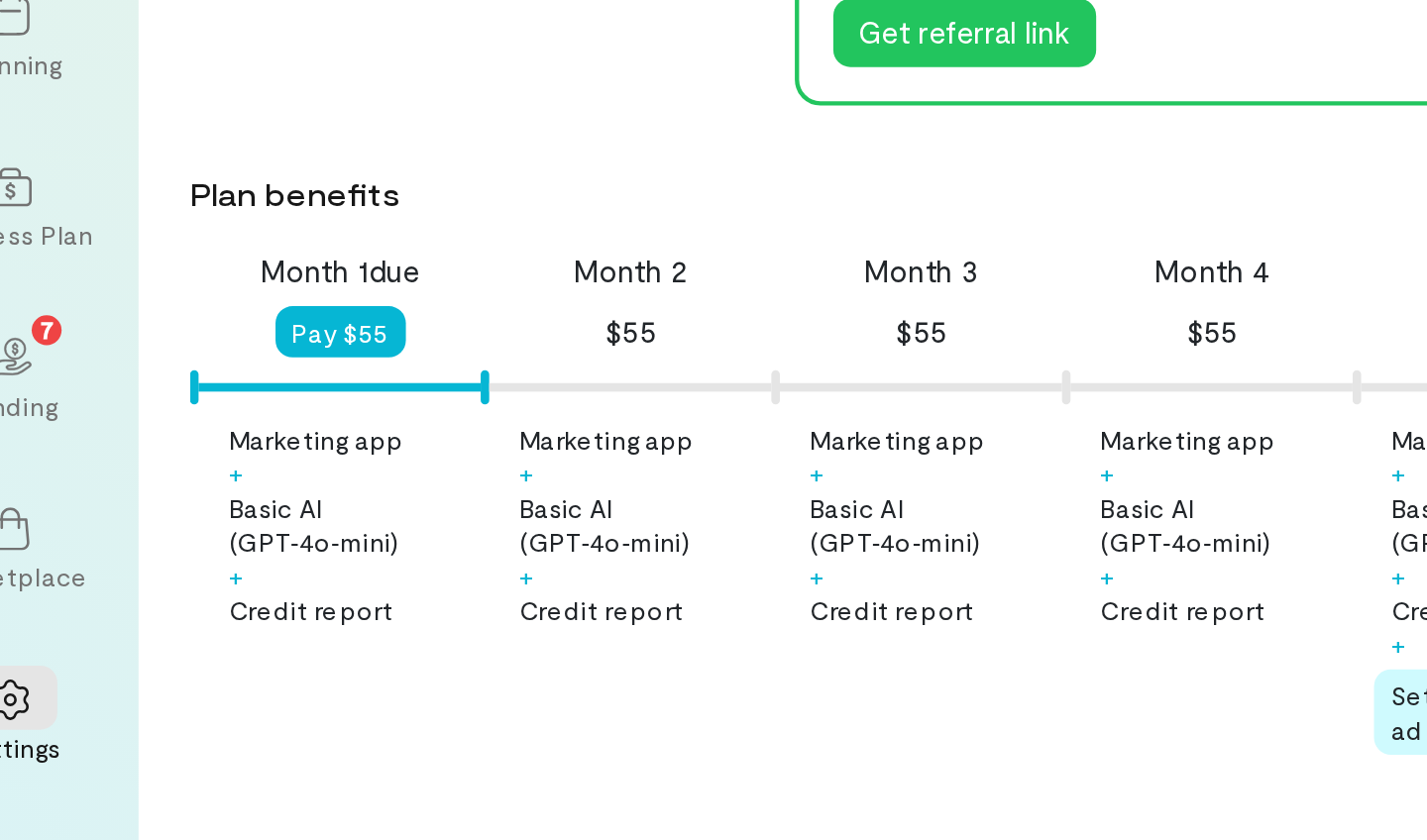 scroll, scrollTop: 27, scrollLeft: 0, axis: vertical 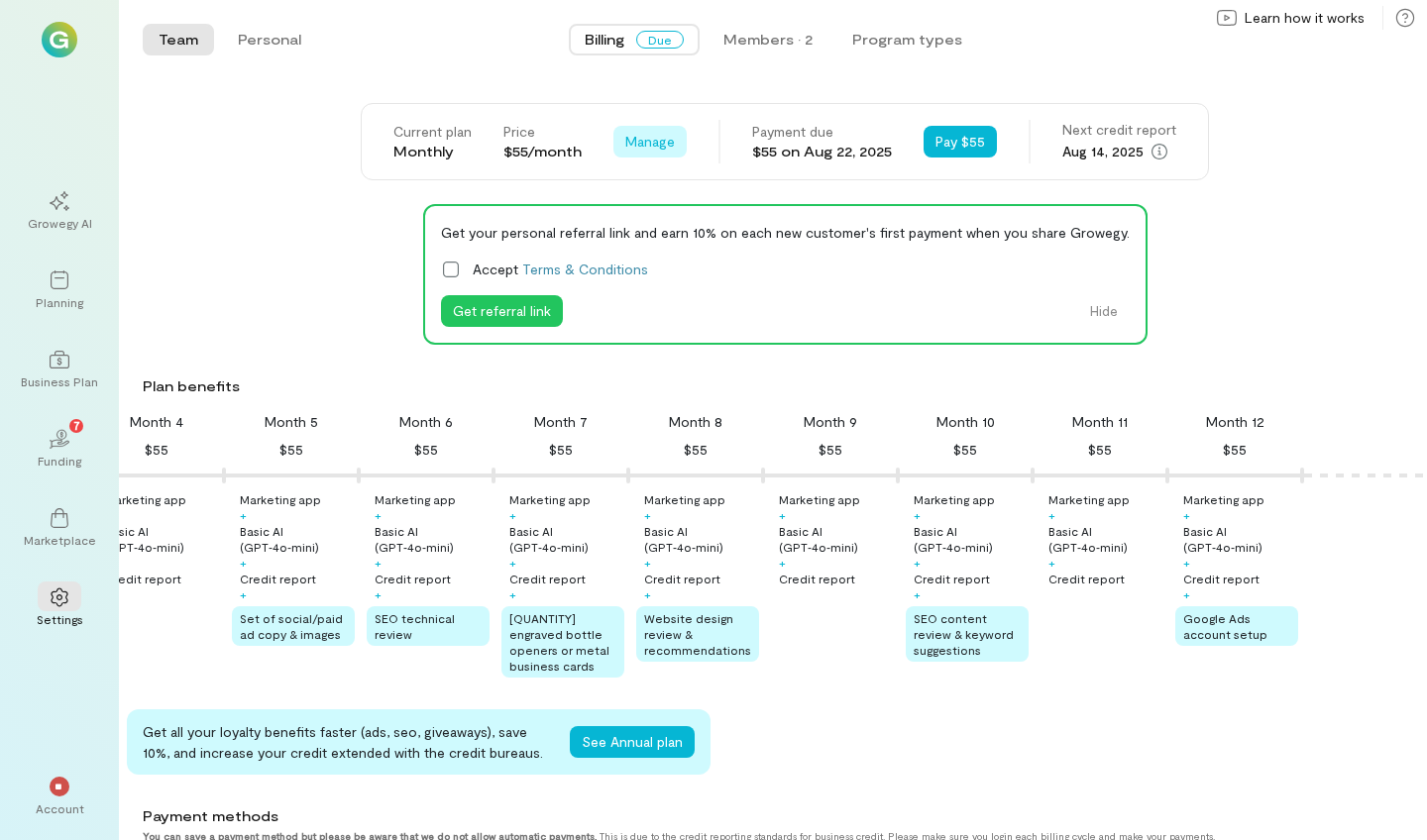 click on "Manage" at bounding box center [650, 142] 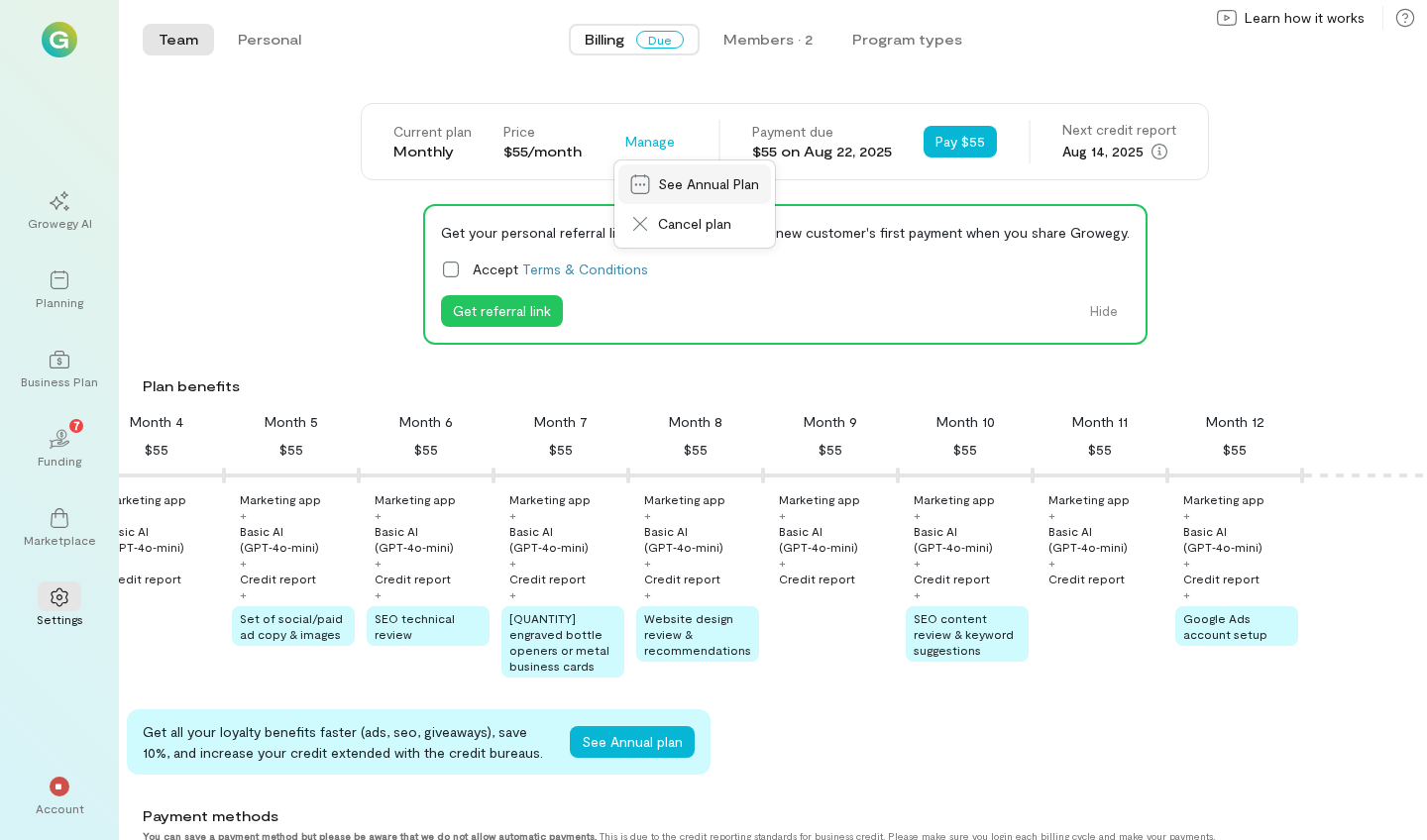 click on "See Annual Plan" at bounding box center (709, 184) 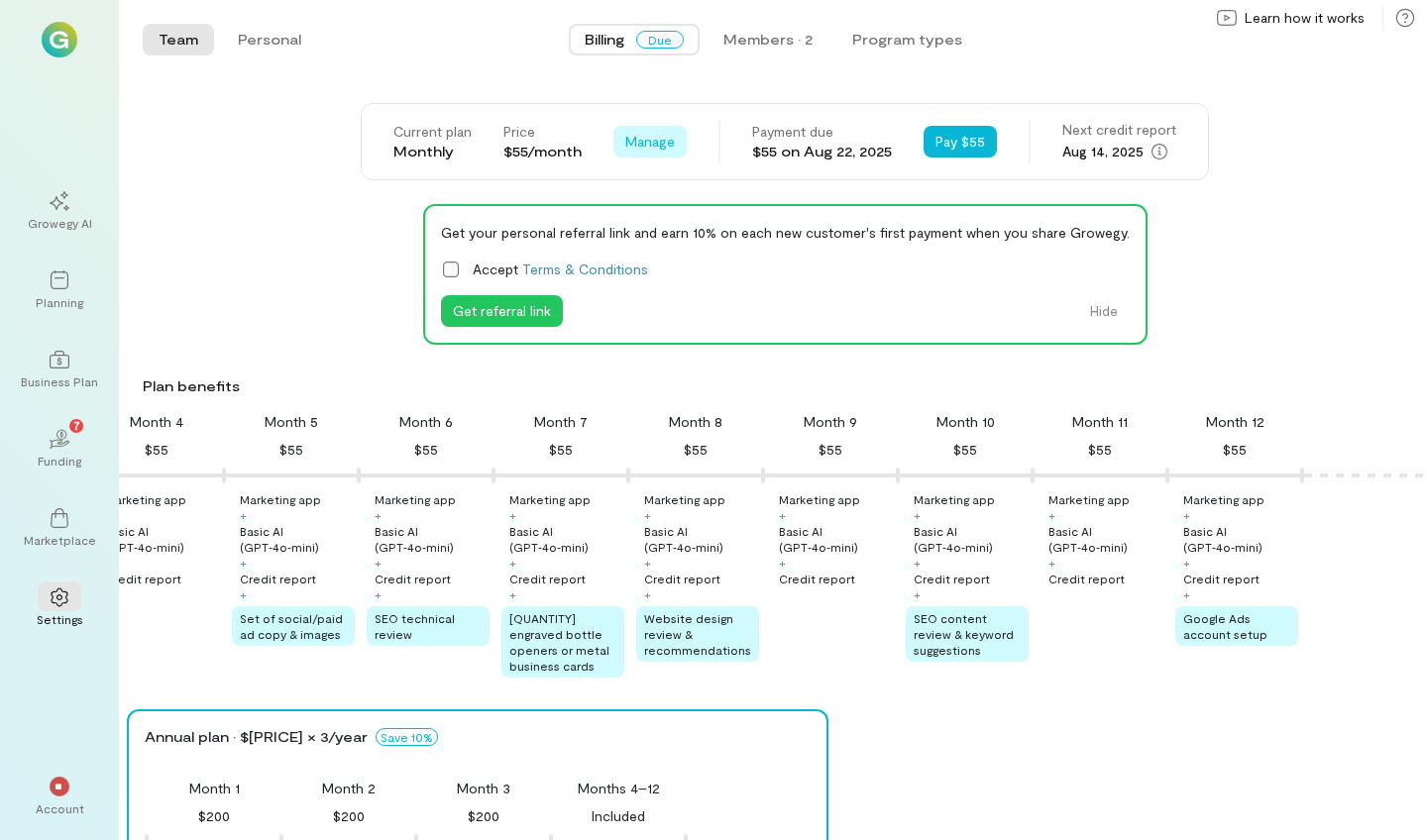 click on "Manage" at bounding box center [650, 142] 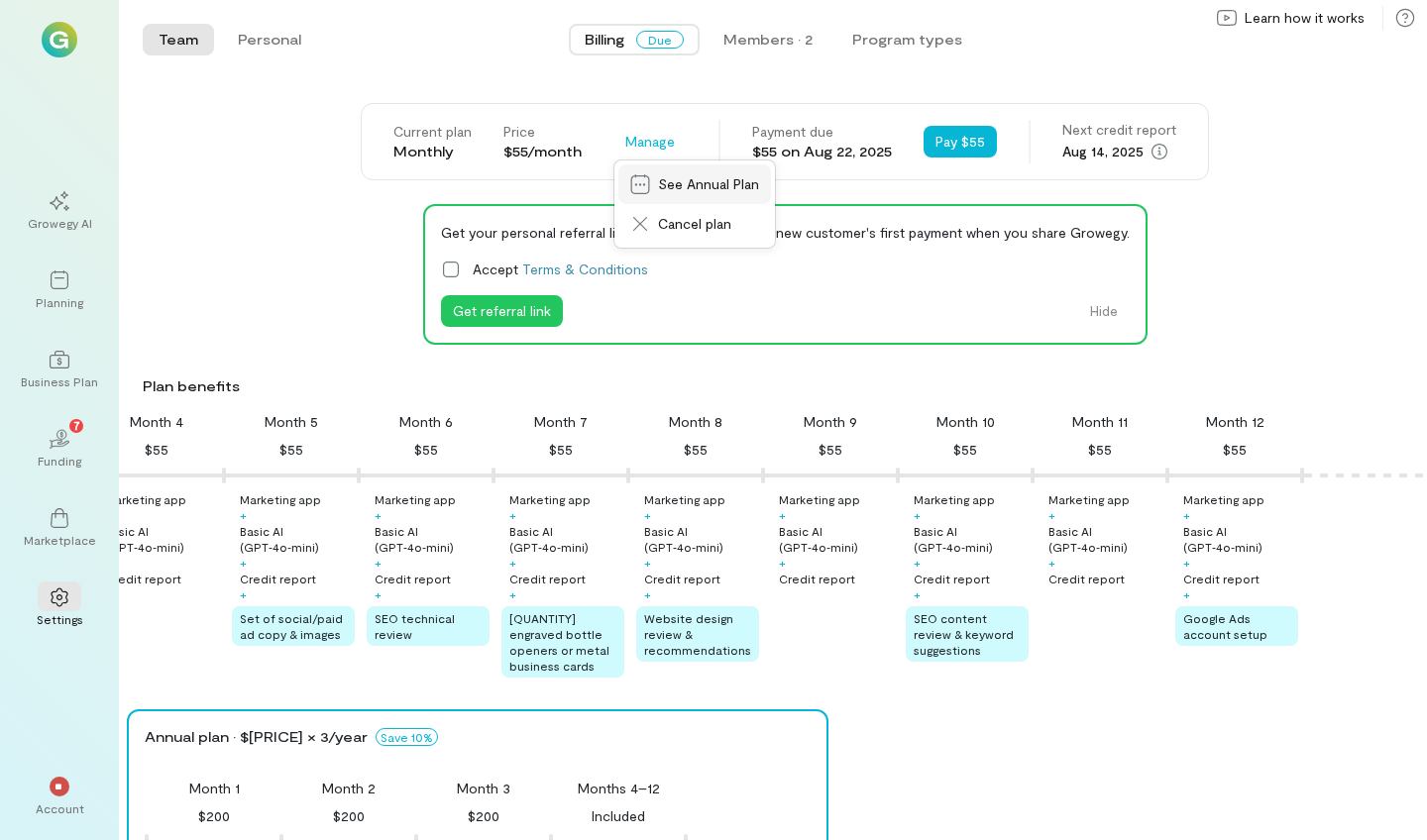click on "See Annual Plan" at bounding box center (709, 184) 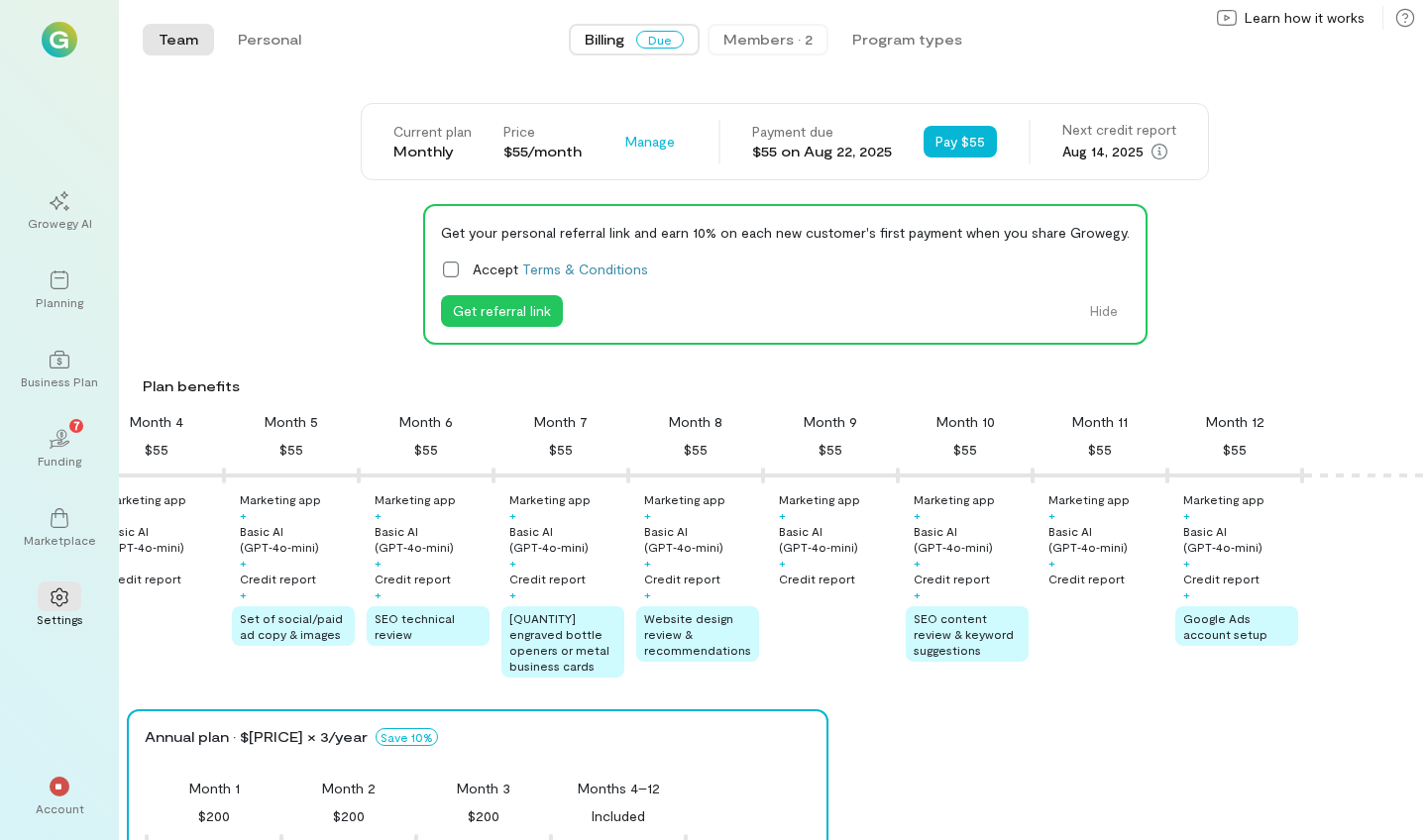 click on "Members · 2" at bounding box center [768, 40] 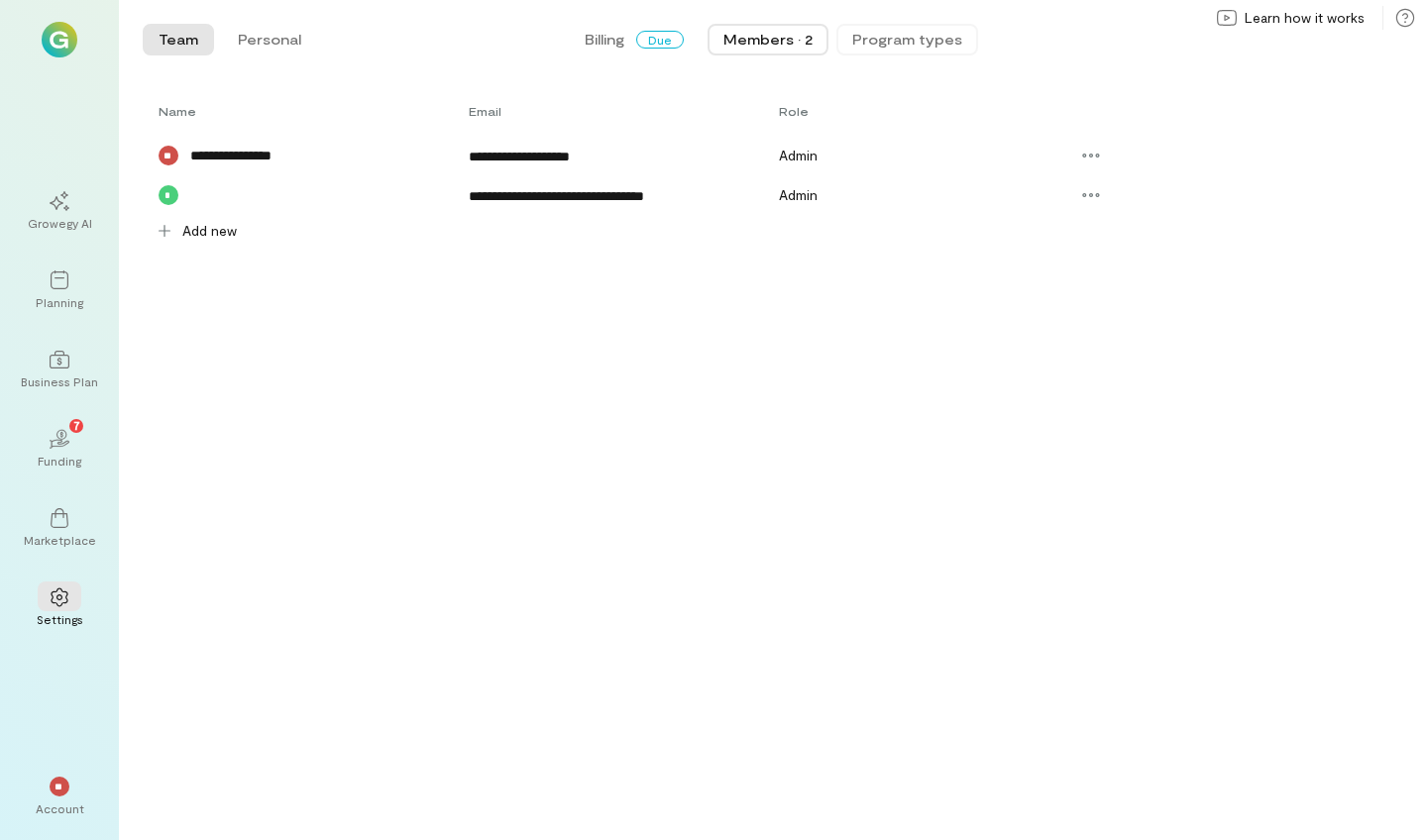 click on "Program types" at bounding box center [907, 40] 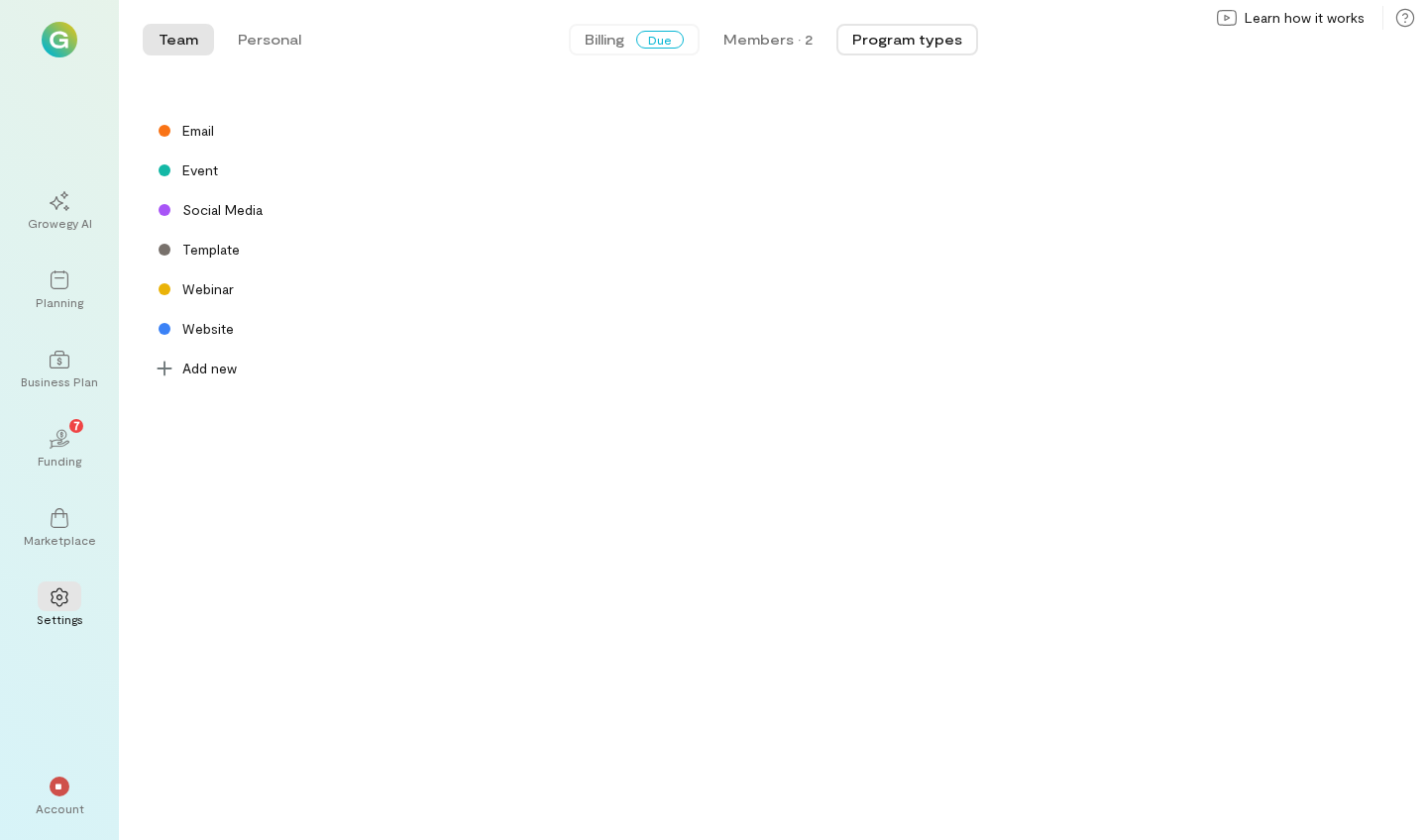 click on "Billing" at bounding box center [604, 40] 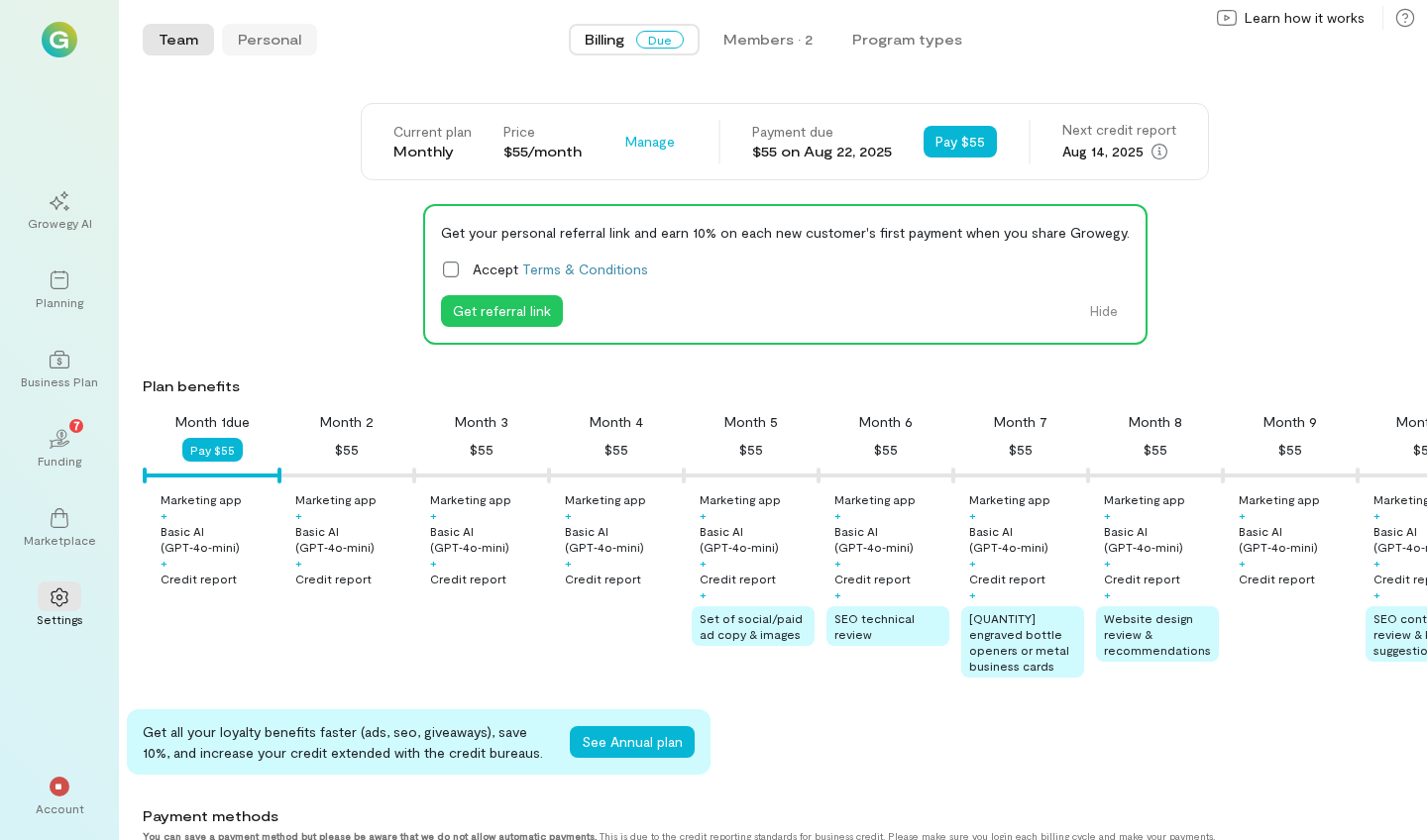 click on "Personal" at bounding box center [270, 40] 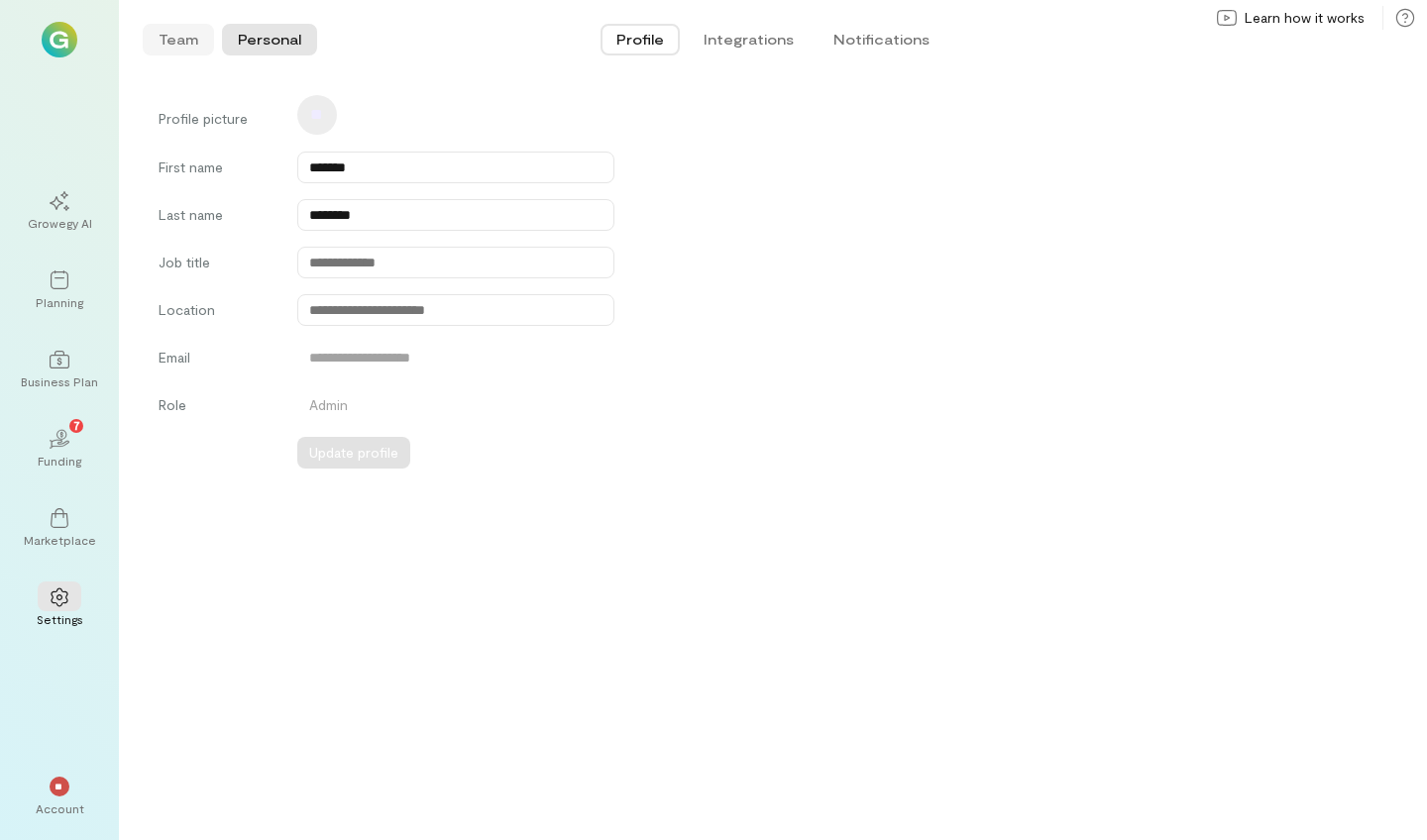click on "Team" at bounding box center [178, 40] 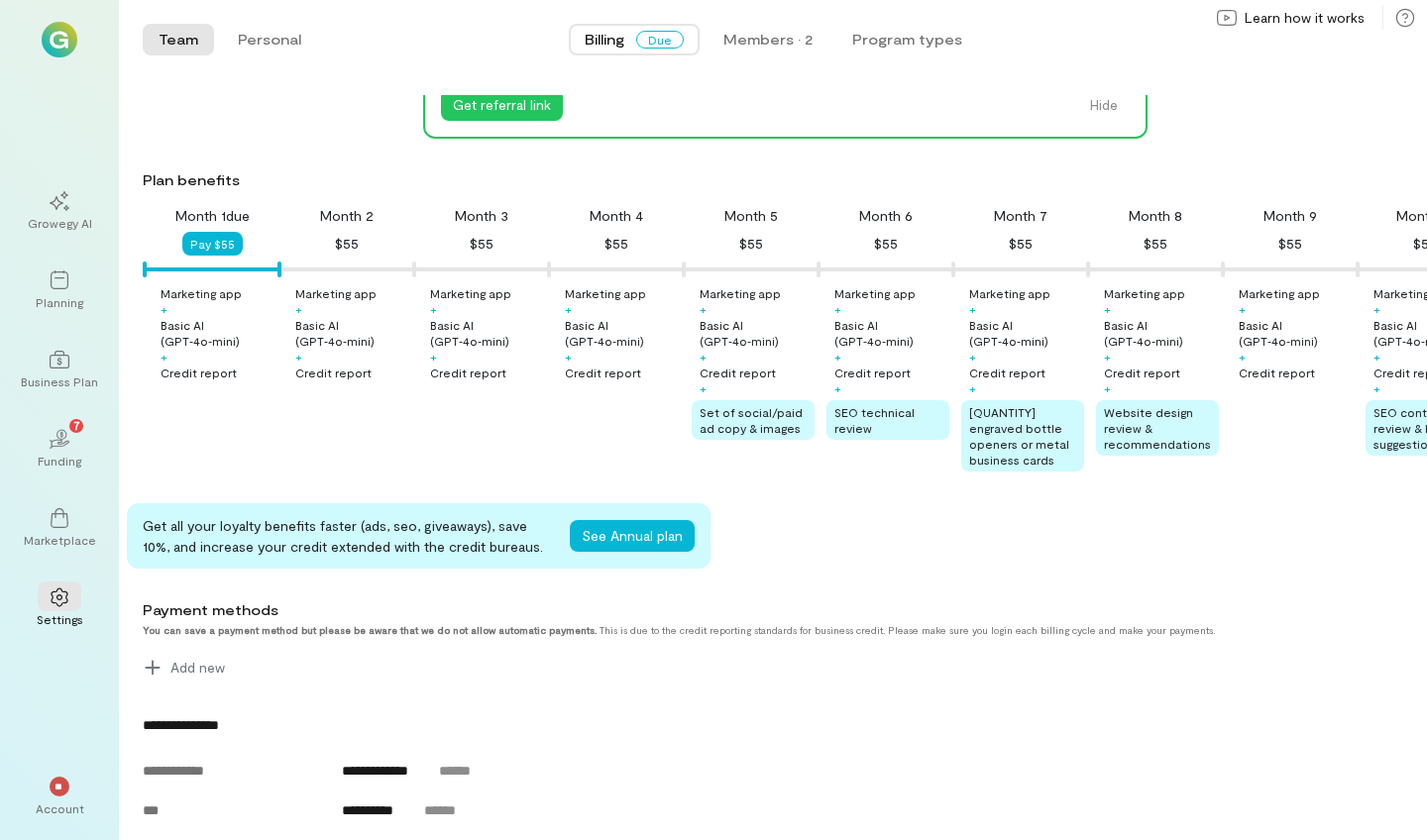 scroll, scrollTop: 376, scrollLeft: 0, axis: vertical 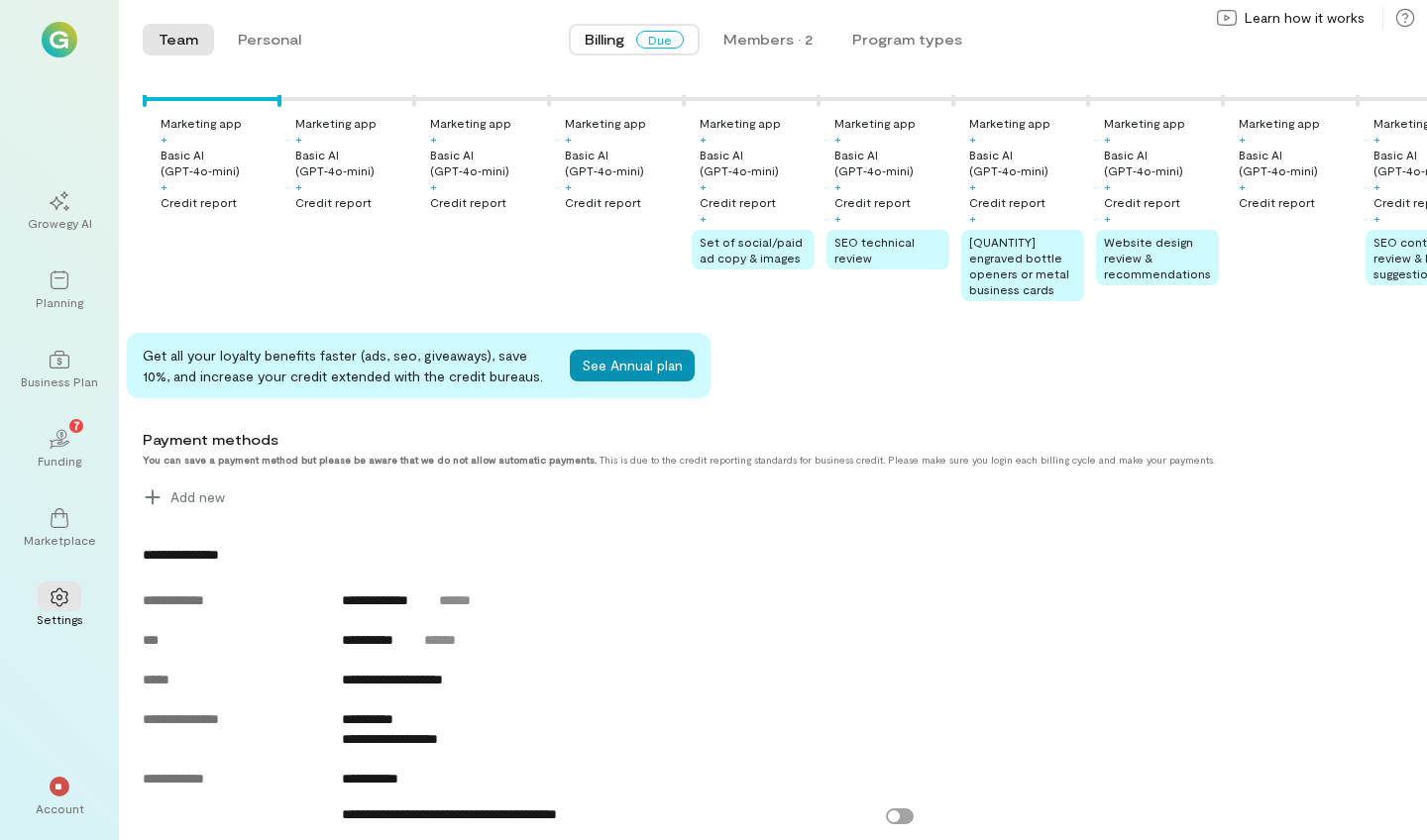 click on "See Annual plan" at bounding box center [632, 366] 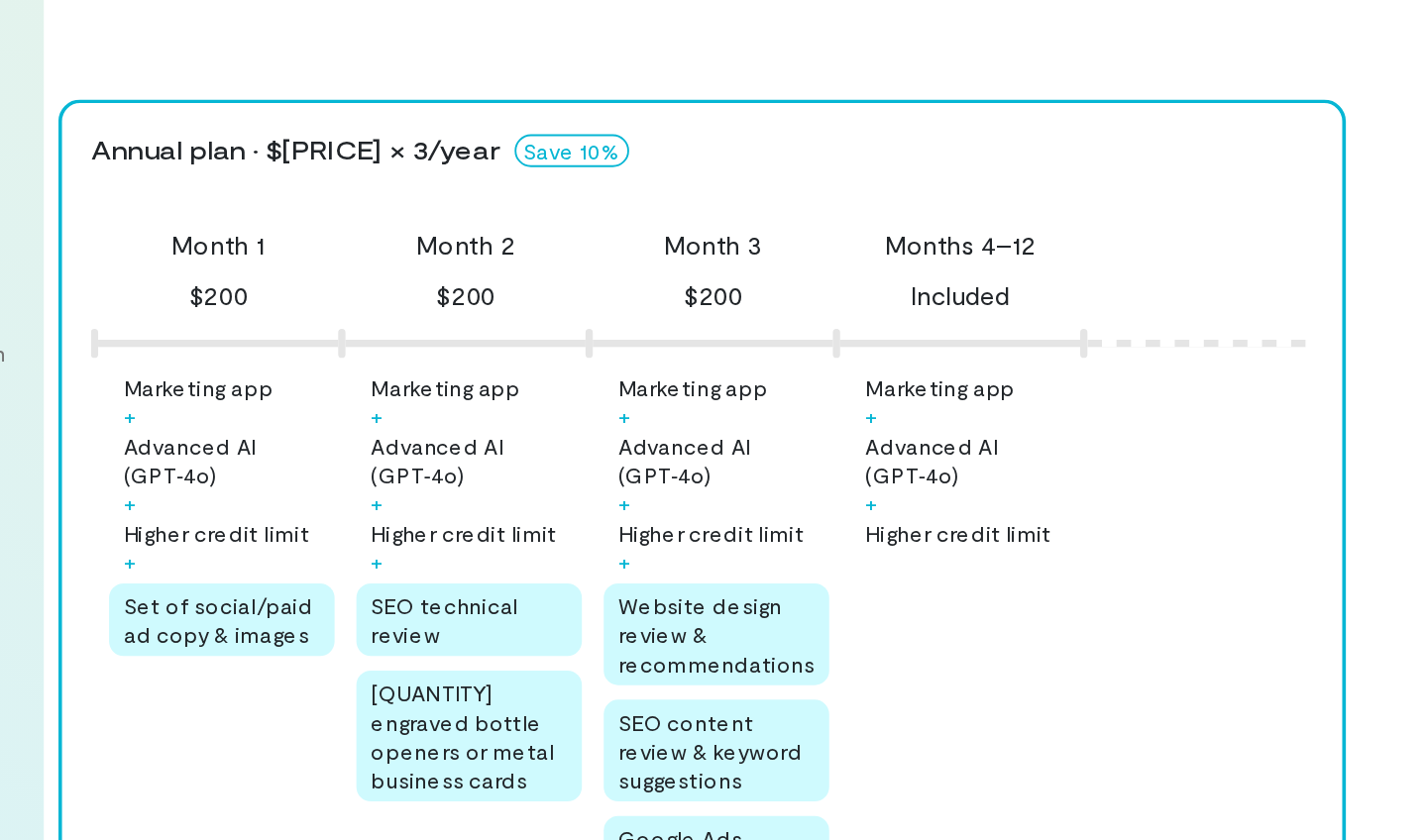 scroll, scrollTop: 478, scrollLeft: 0, axis: vertical 